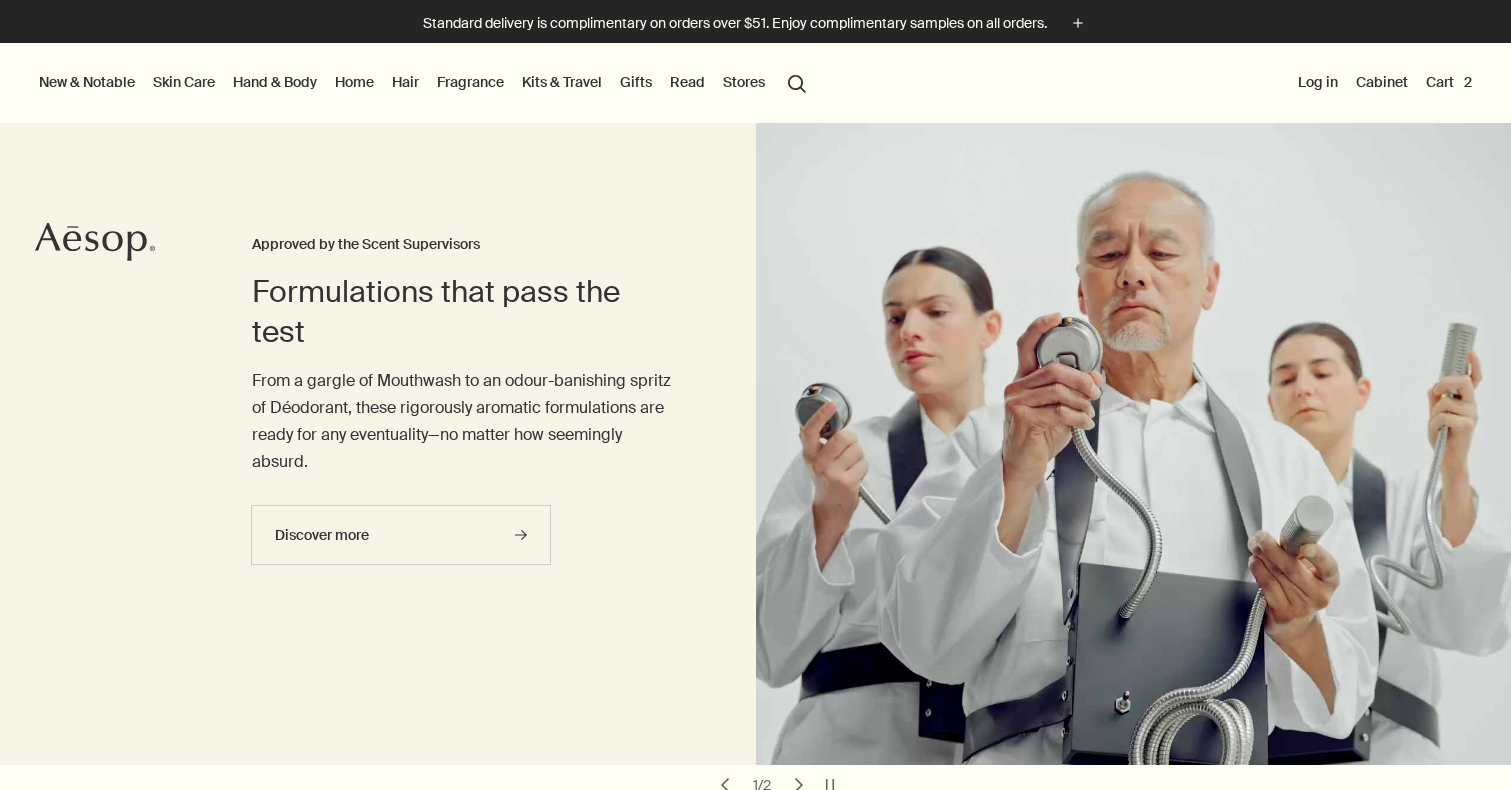 scroll, scrollTop: 0, scrollLeft: 0, axis: both 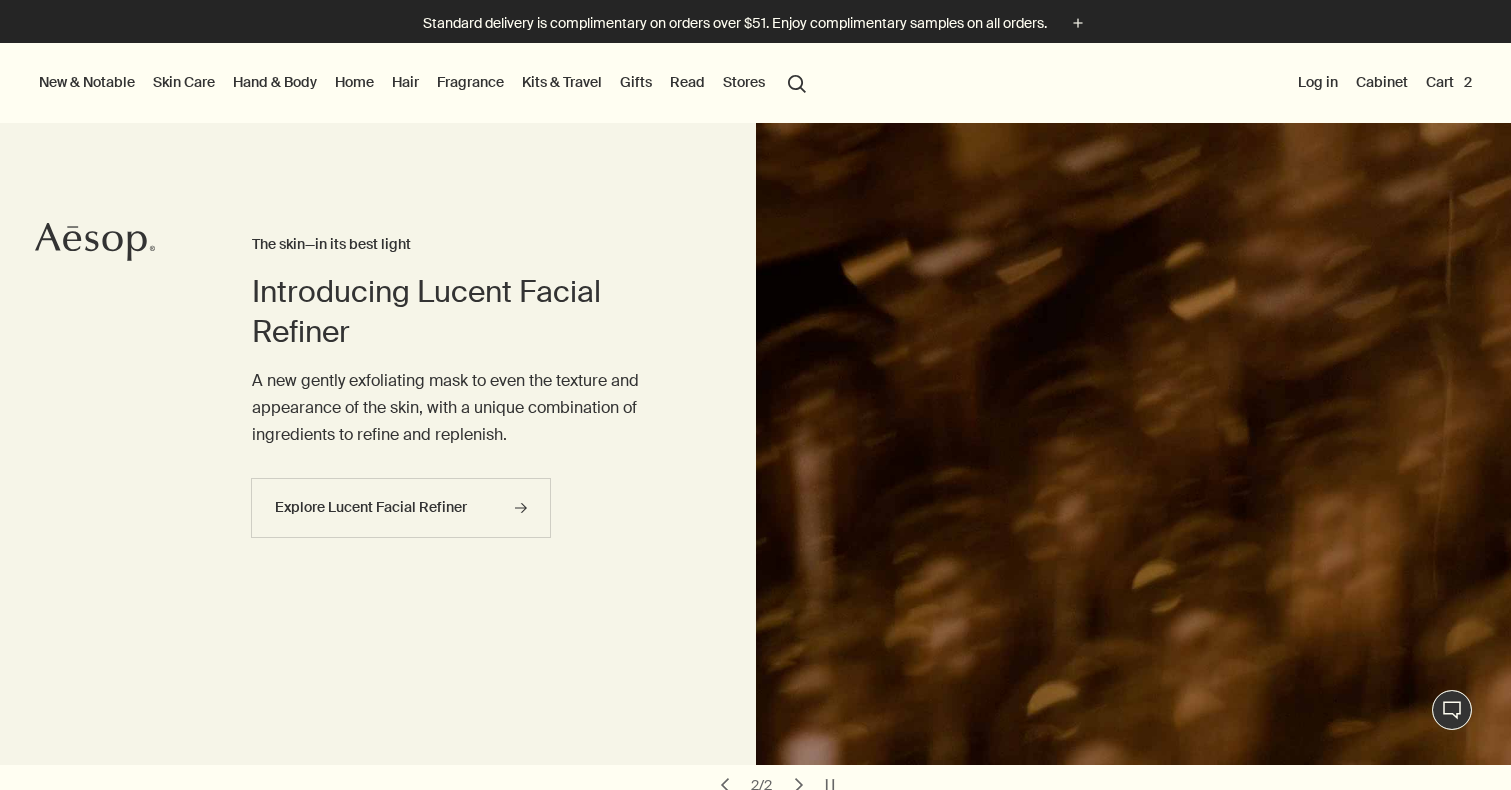 click at bounding box center [755, 790] 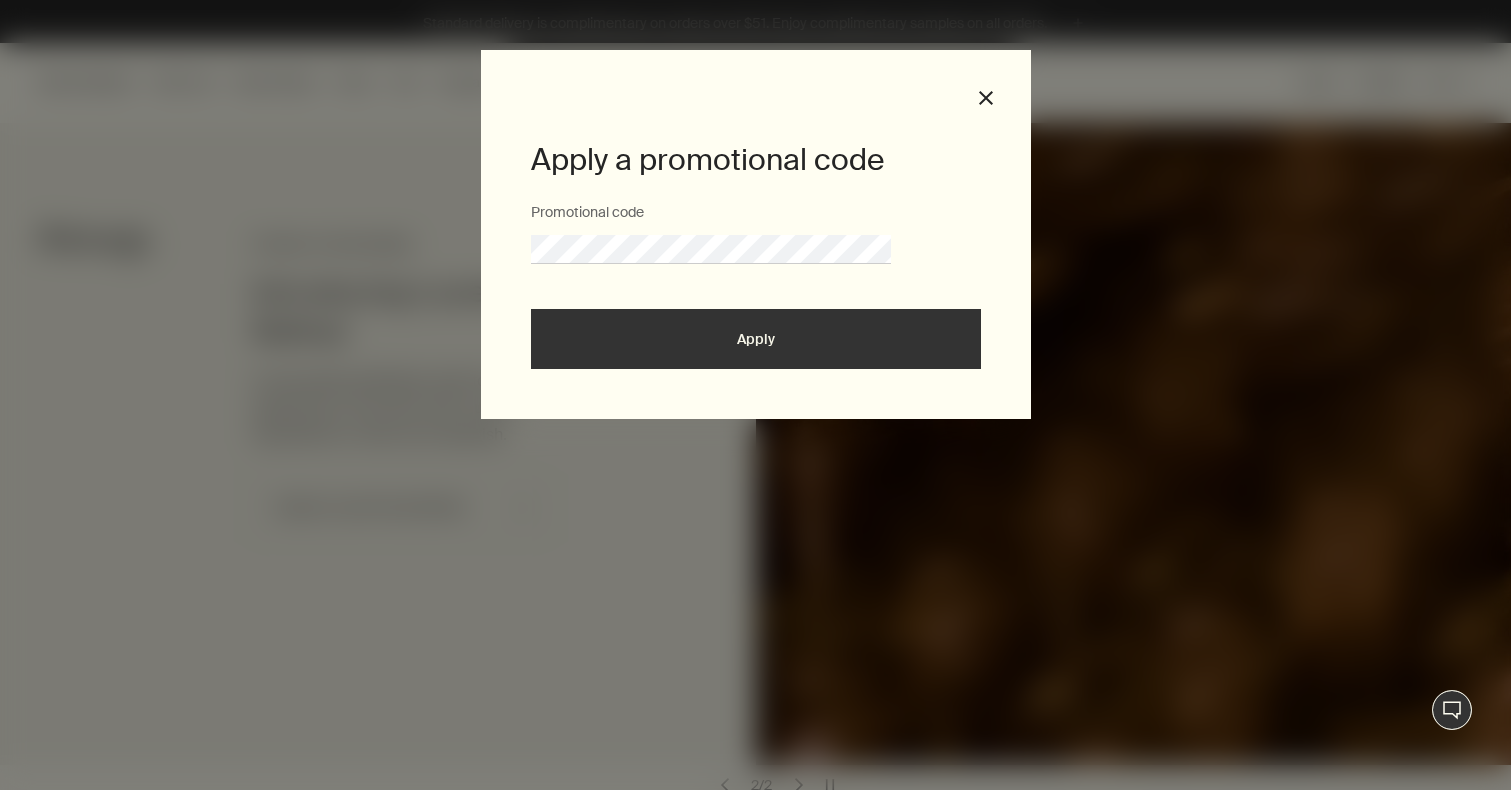 click at bounding box center [755, 790] 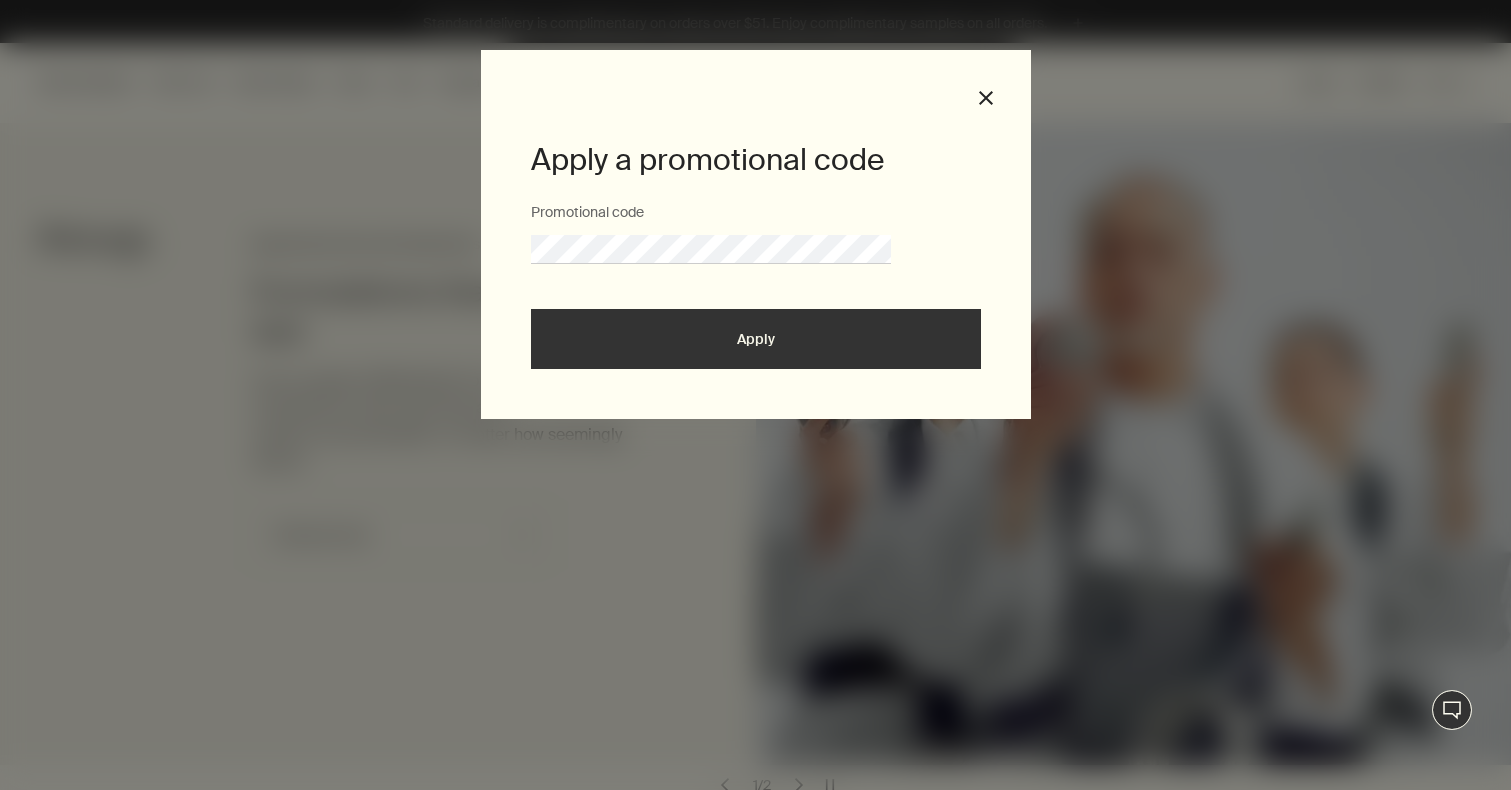 click at bounding box center [755, 6960] 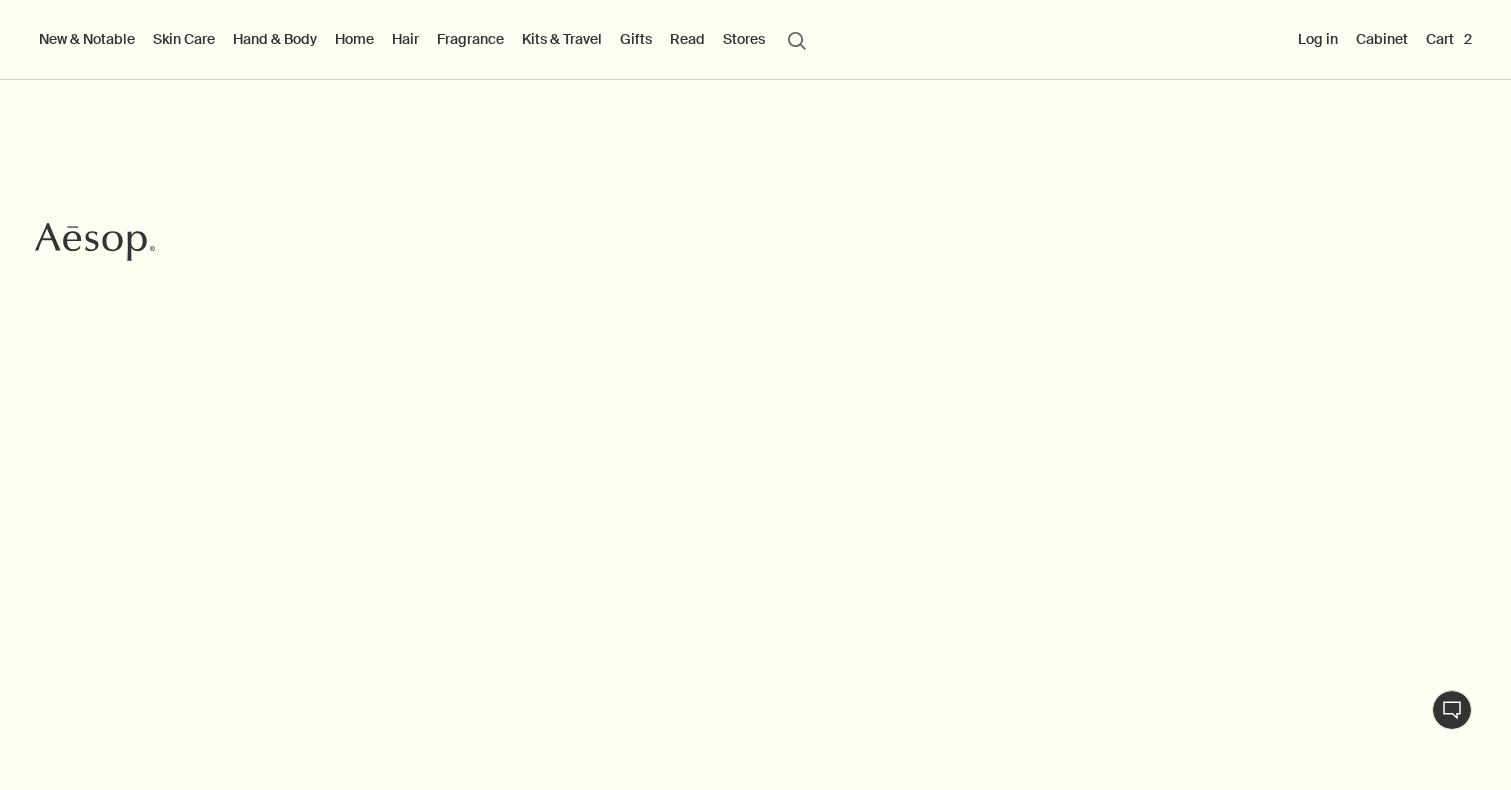 scroll, scrollTop: 0, scrollLeft: 0, axis: both 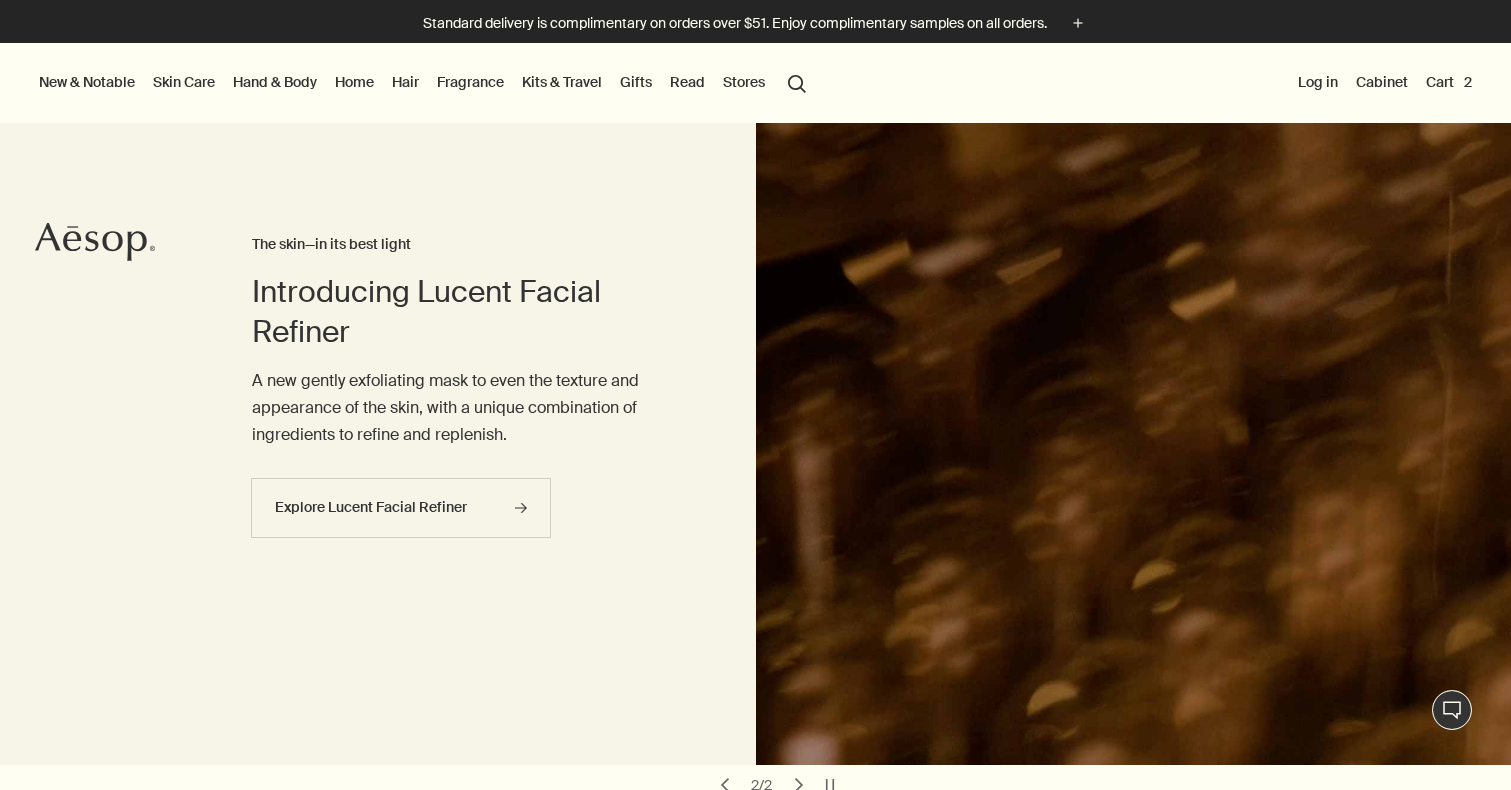 click on "Fragrance" at bounding box center [470, 82] 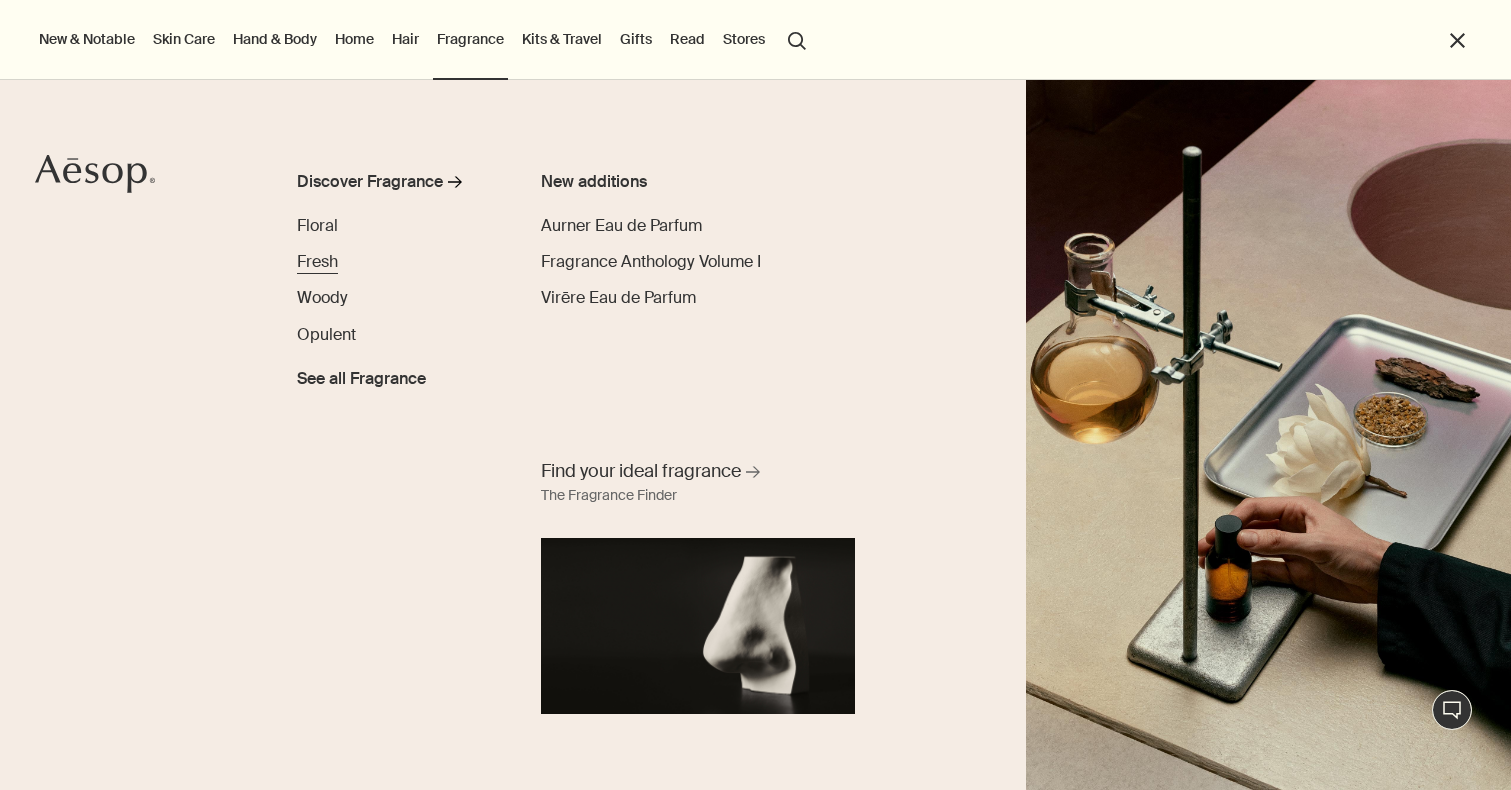 click on "Fresh" at bounding box center [317, 261] 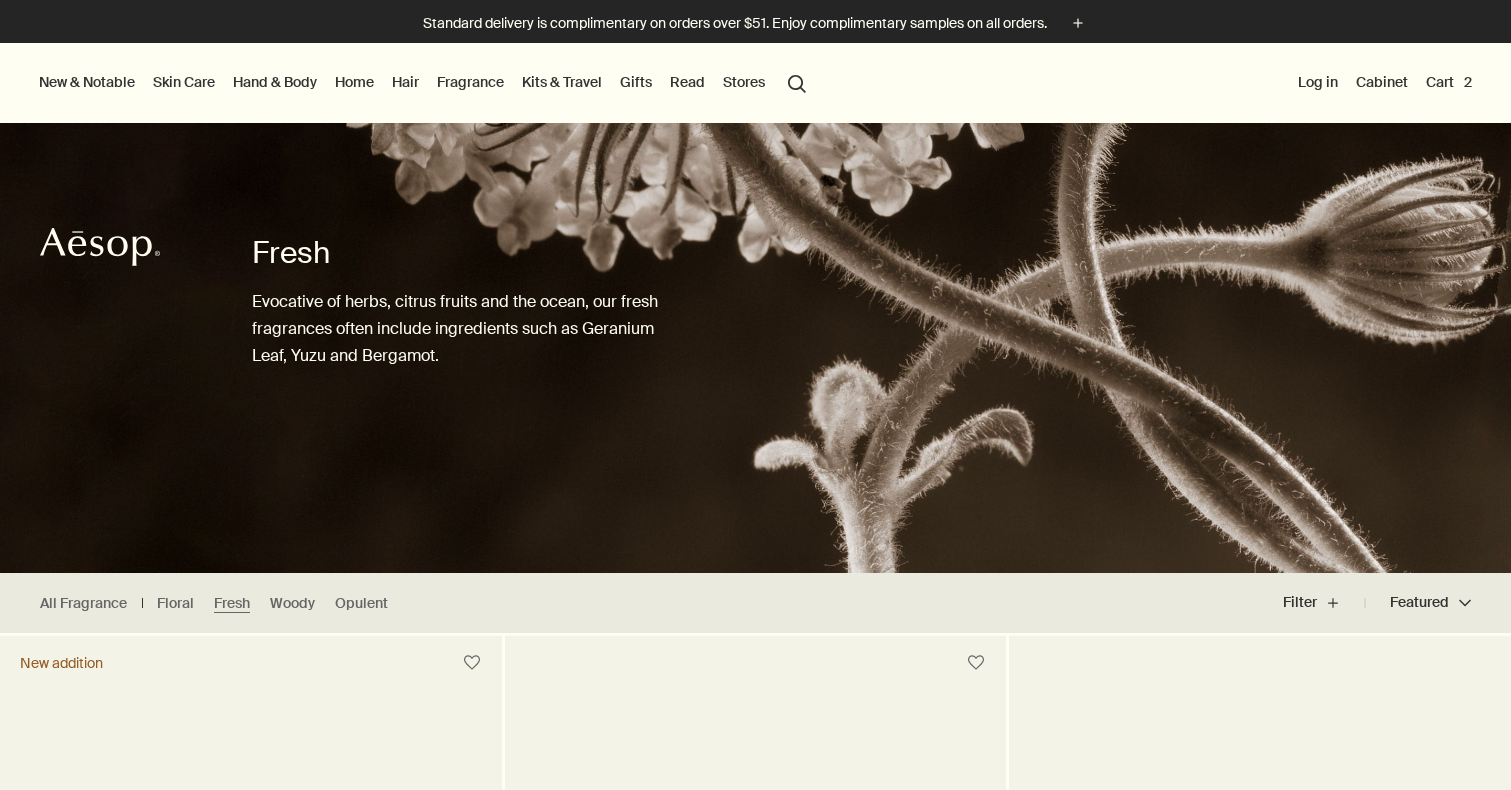 scroll, scrollTop: 234, scrollLeft: 0, axis: vertical 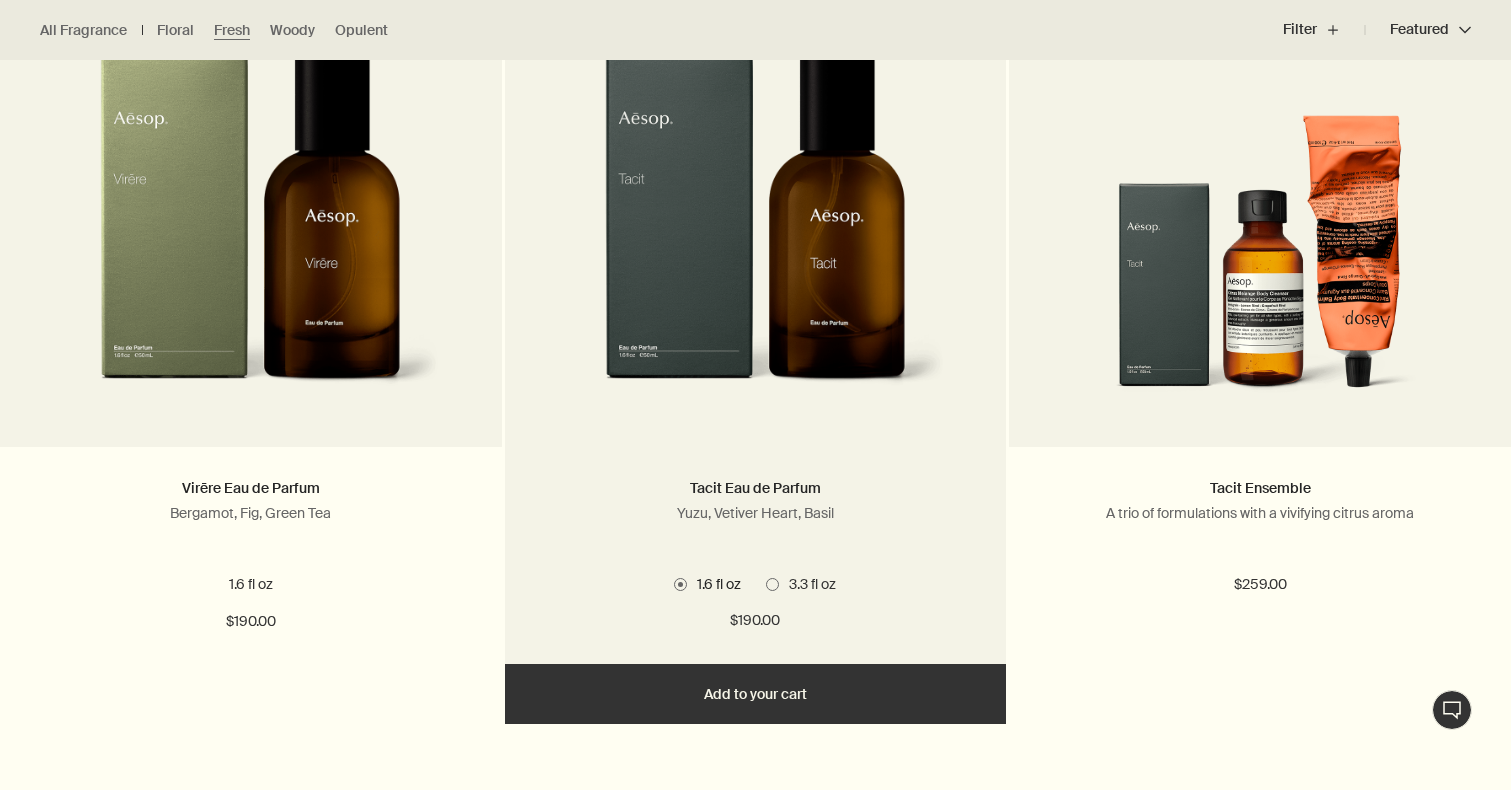 click on "Add Add to your cart" at bounding box center [756, 694] 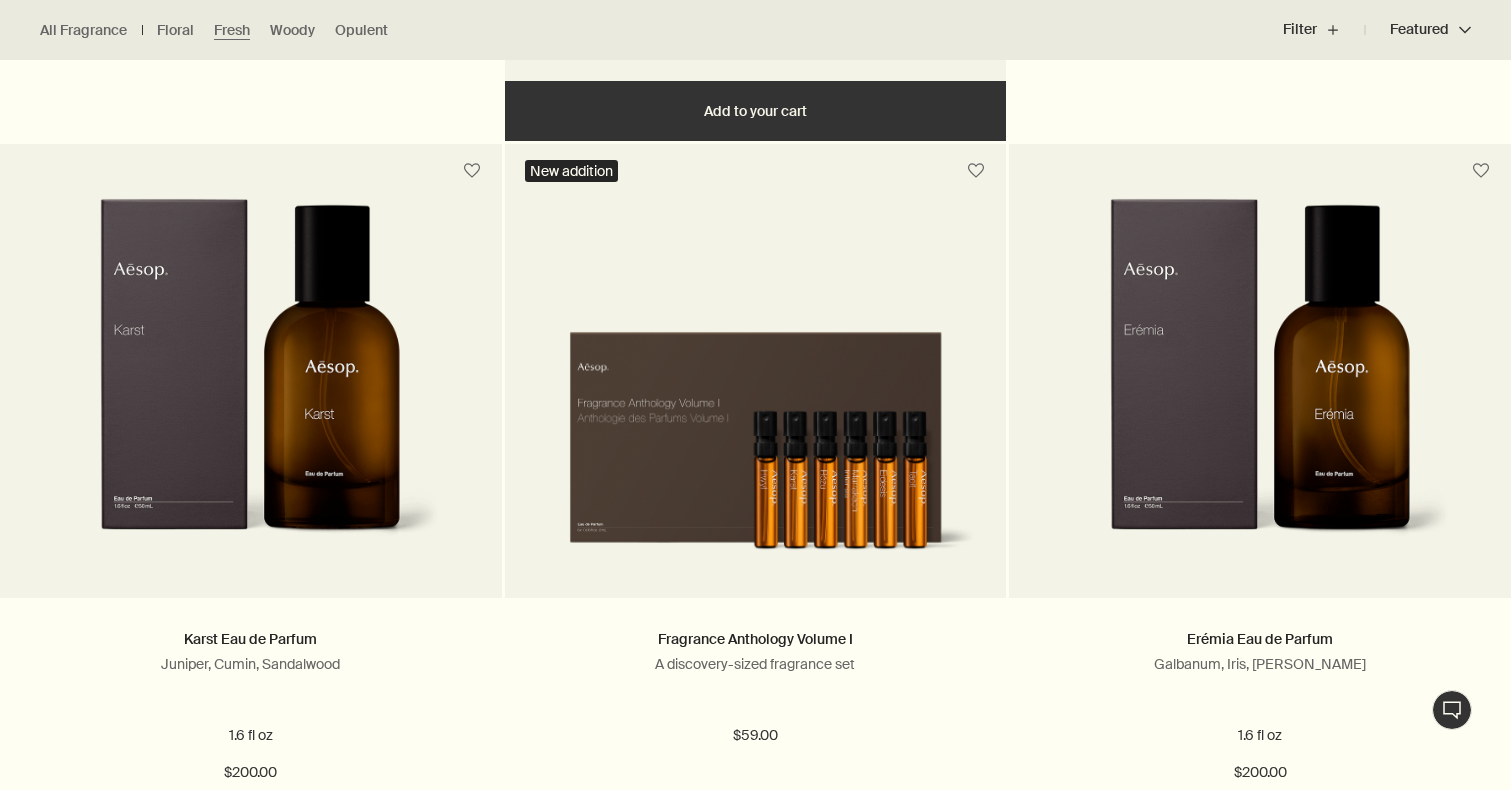 scroll, scrollTop: 1227, scrollLeft: 0, axis: vertical 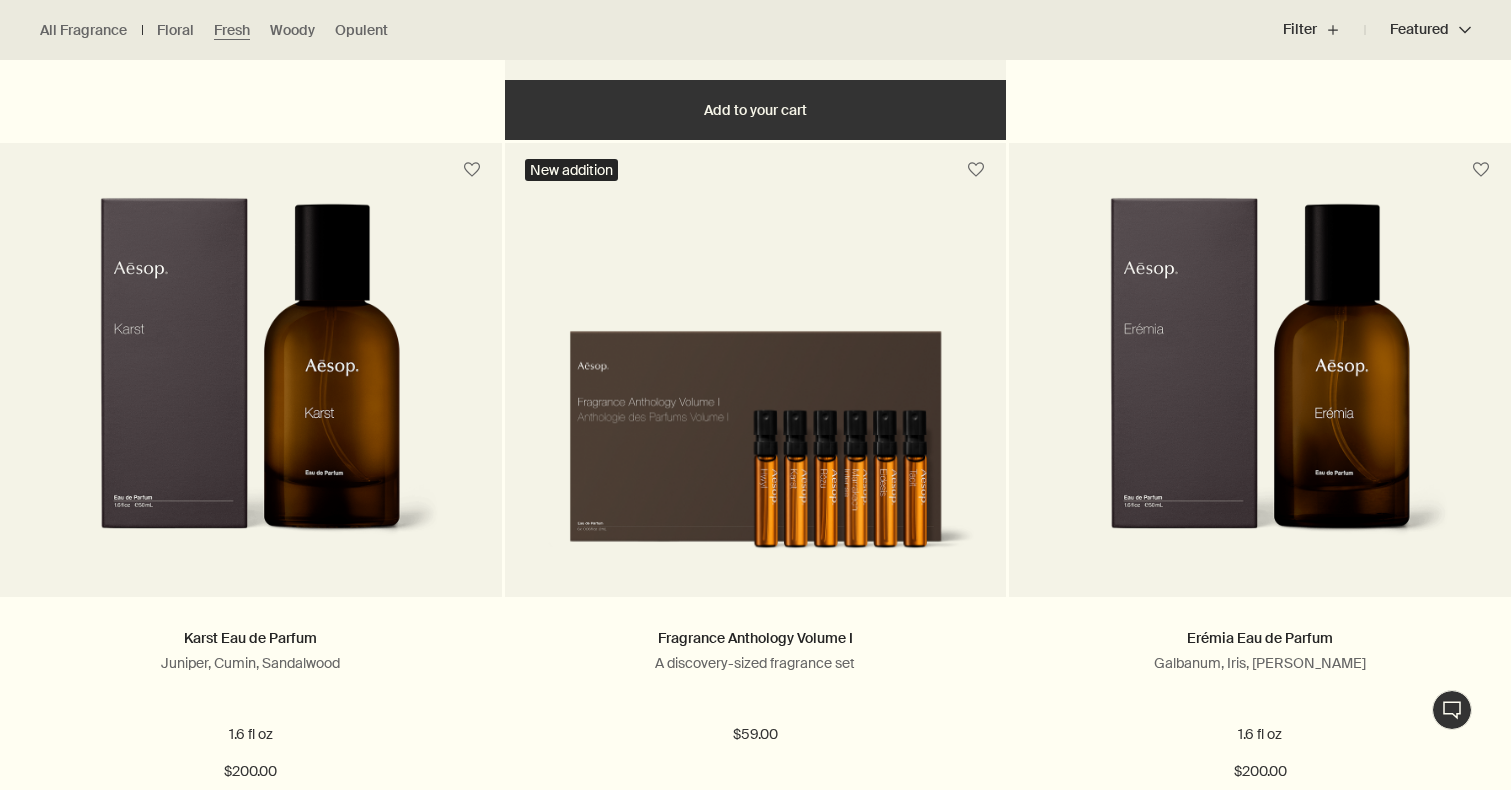 click on "Fragrance Anthology Volume I A discovery-sized fragrance set" at bounding box center (756, 668) 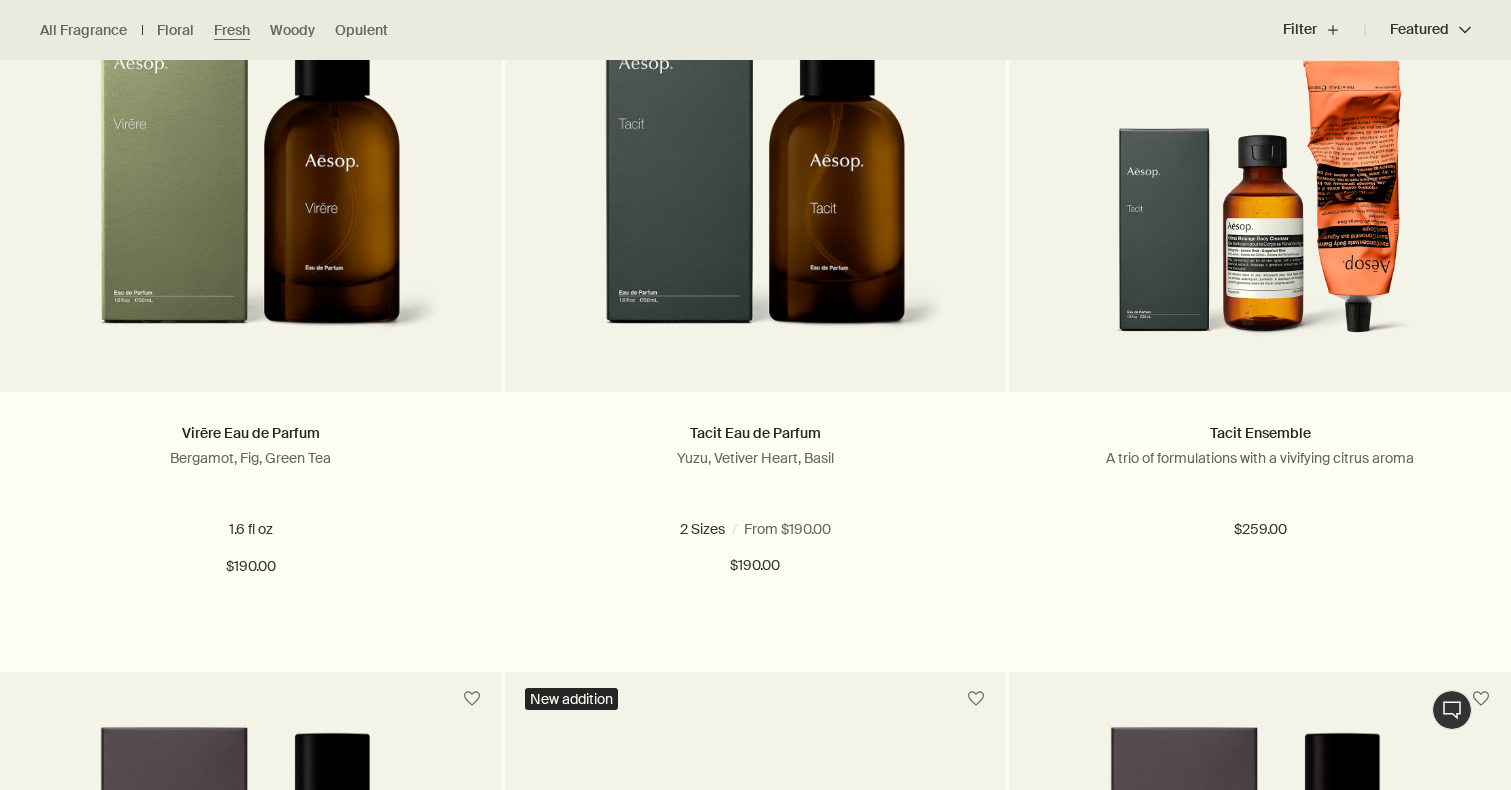 scroll, scrollTop: 700, scrollLeft: 0, axis: vertical 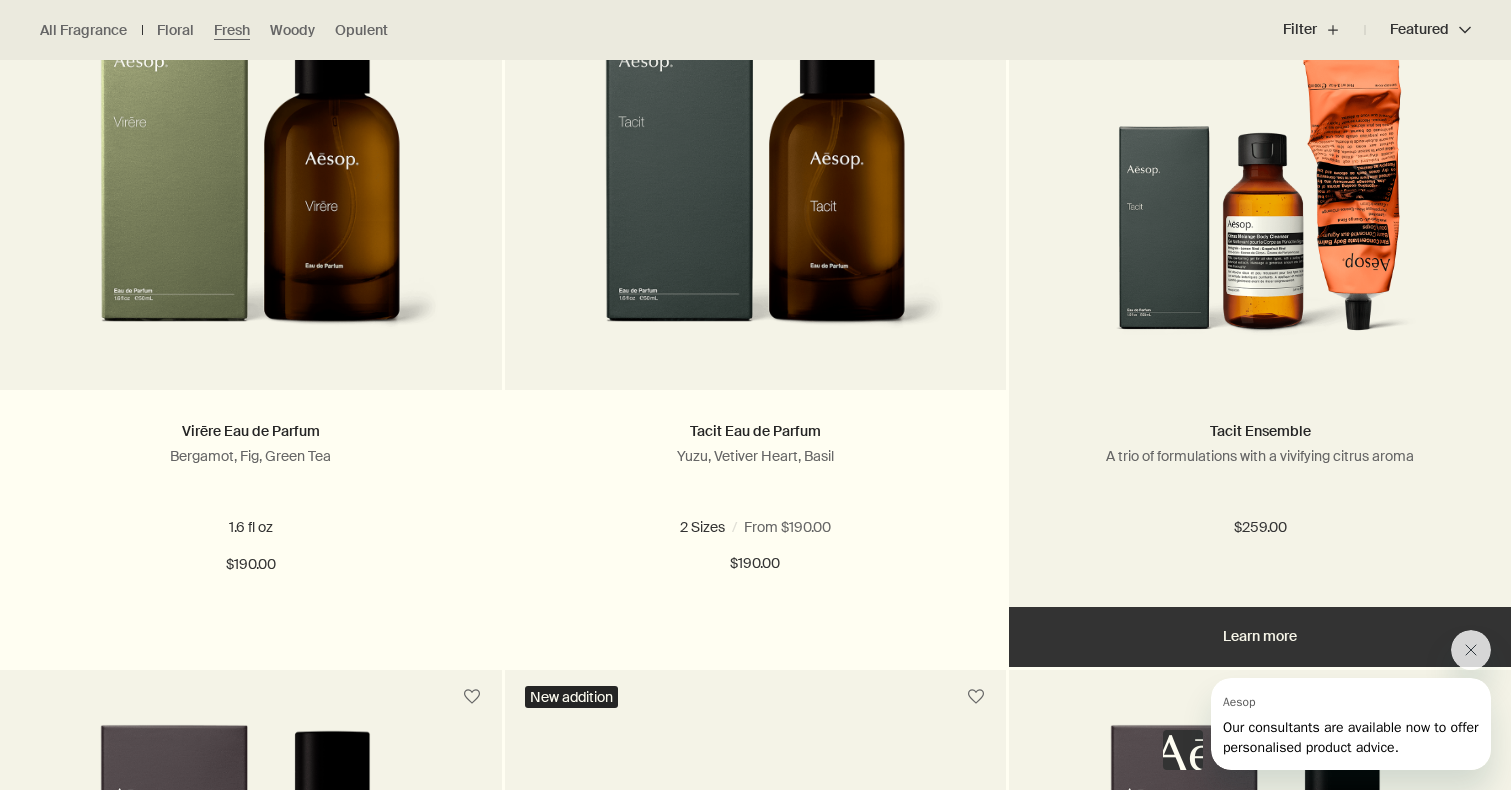 click at bounding box center (1260, 175) 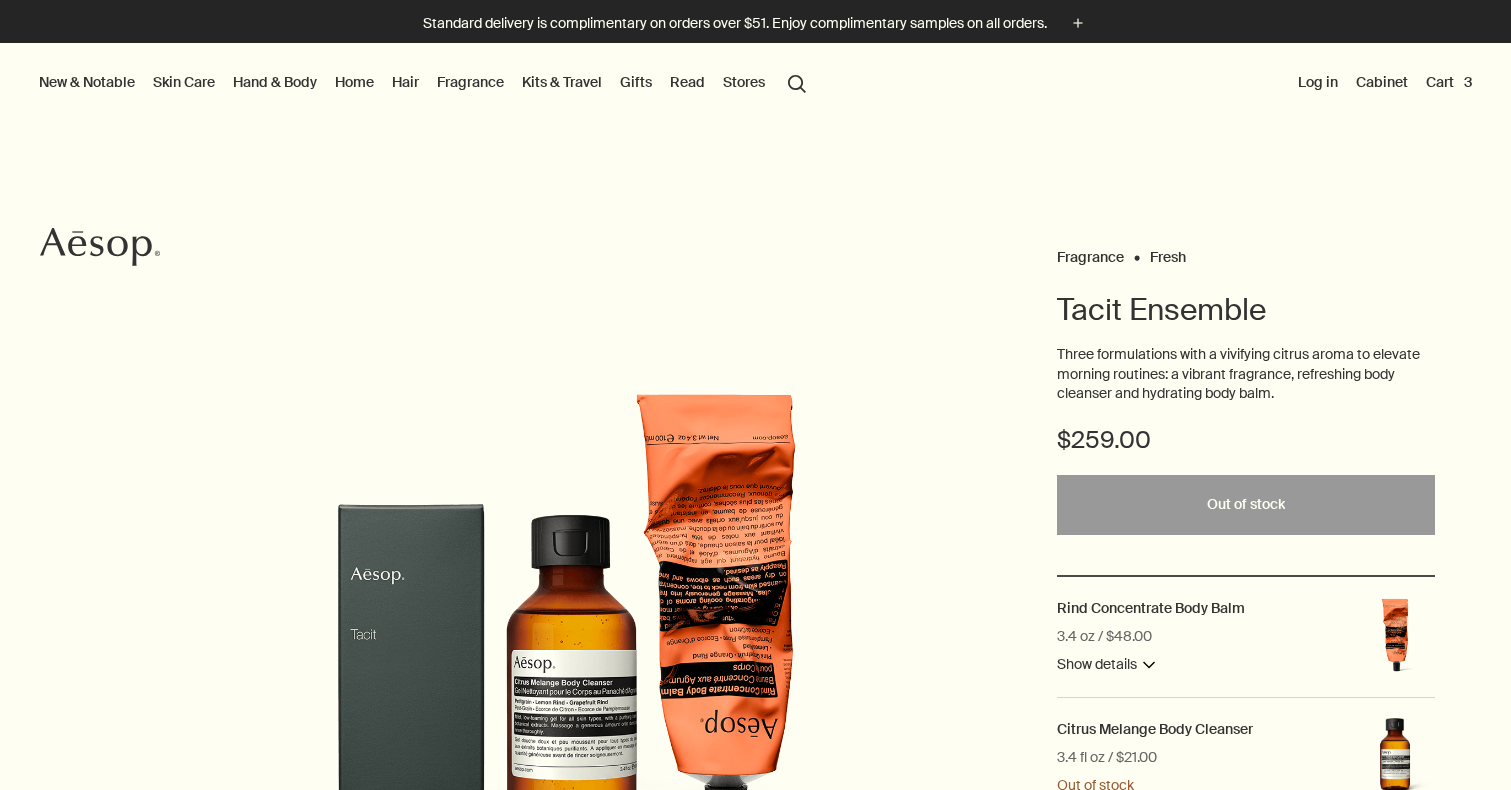scroll, scrollTop: 0, scrollLeft: 0, axis: both 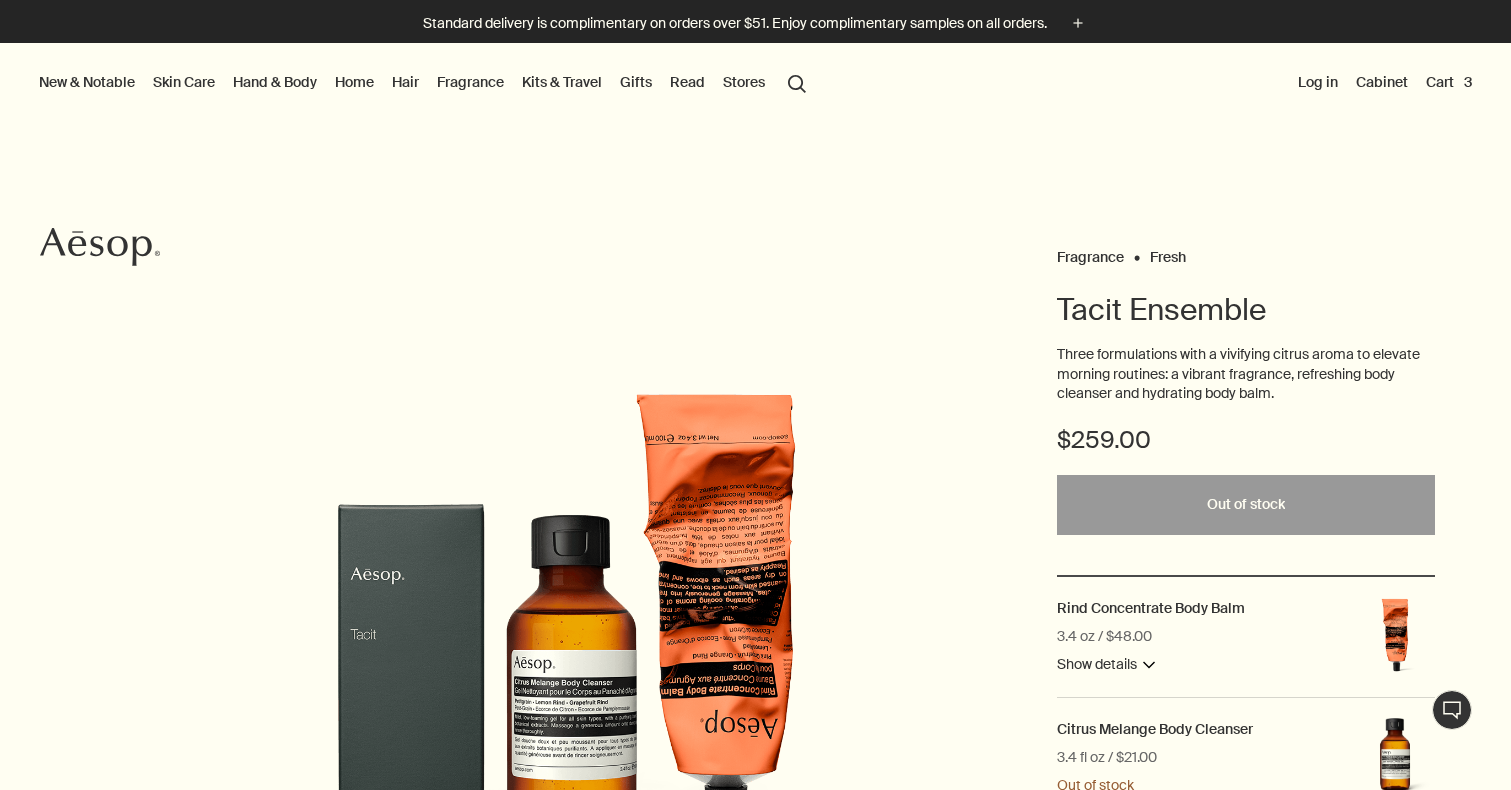 click on "search Search" at bounding box center [797, 82] 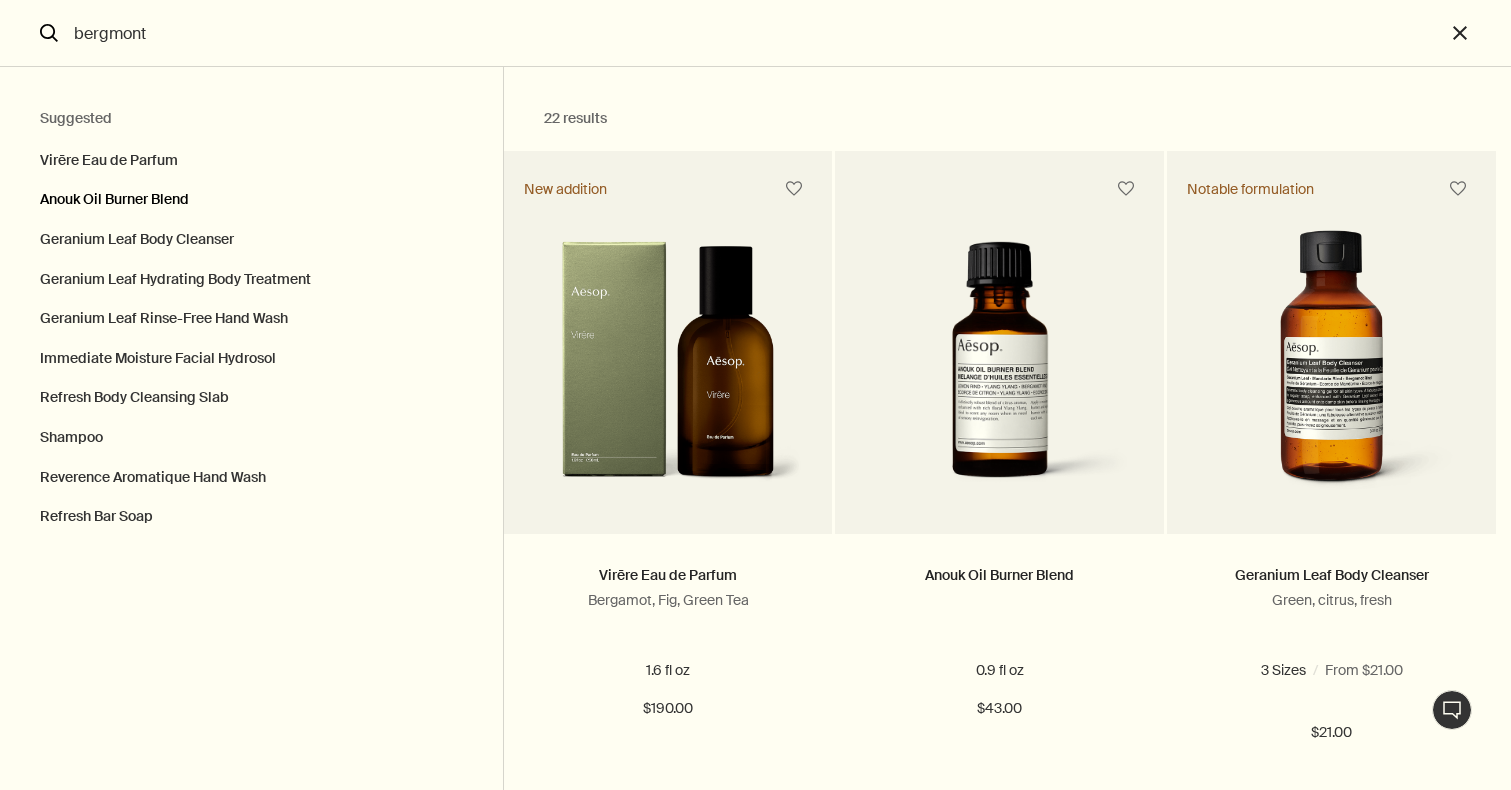click on "Anouk Oil Burner Blend" at bounding box center [251, 200] 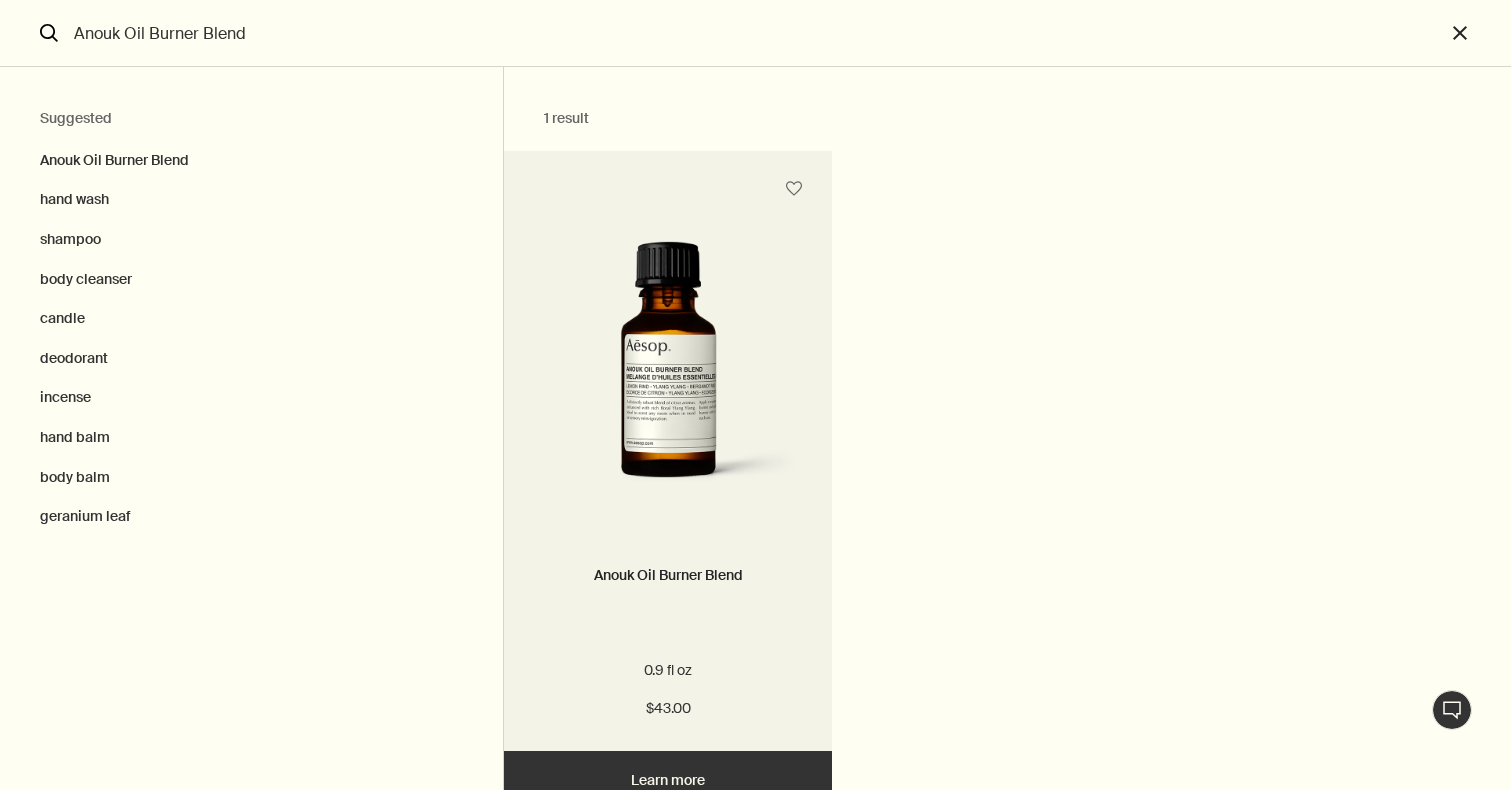 click at bounding box center (668, 372) 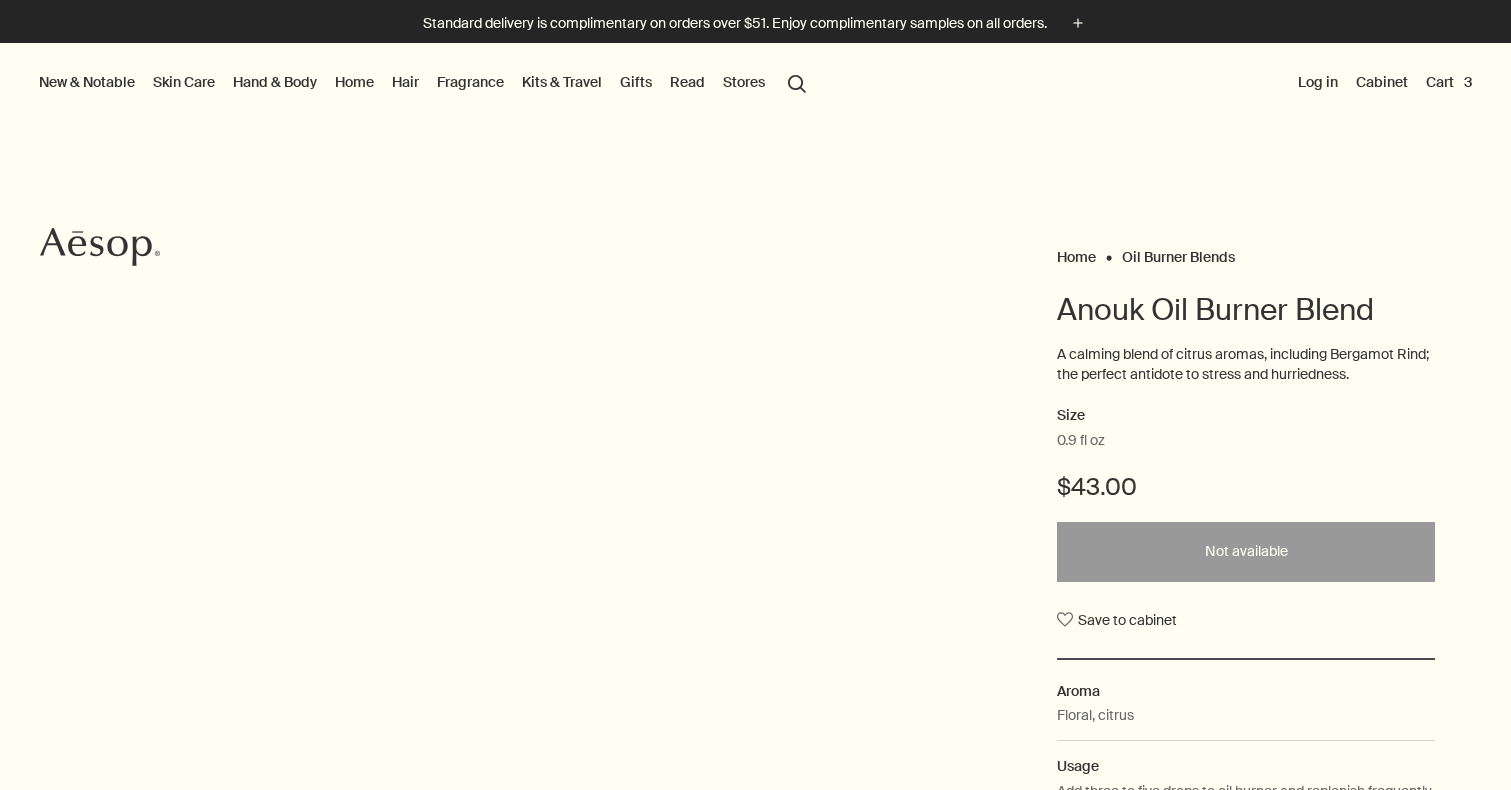 scroll, scrollTop: 0, scrollLeft: 0, axis: both 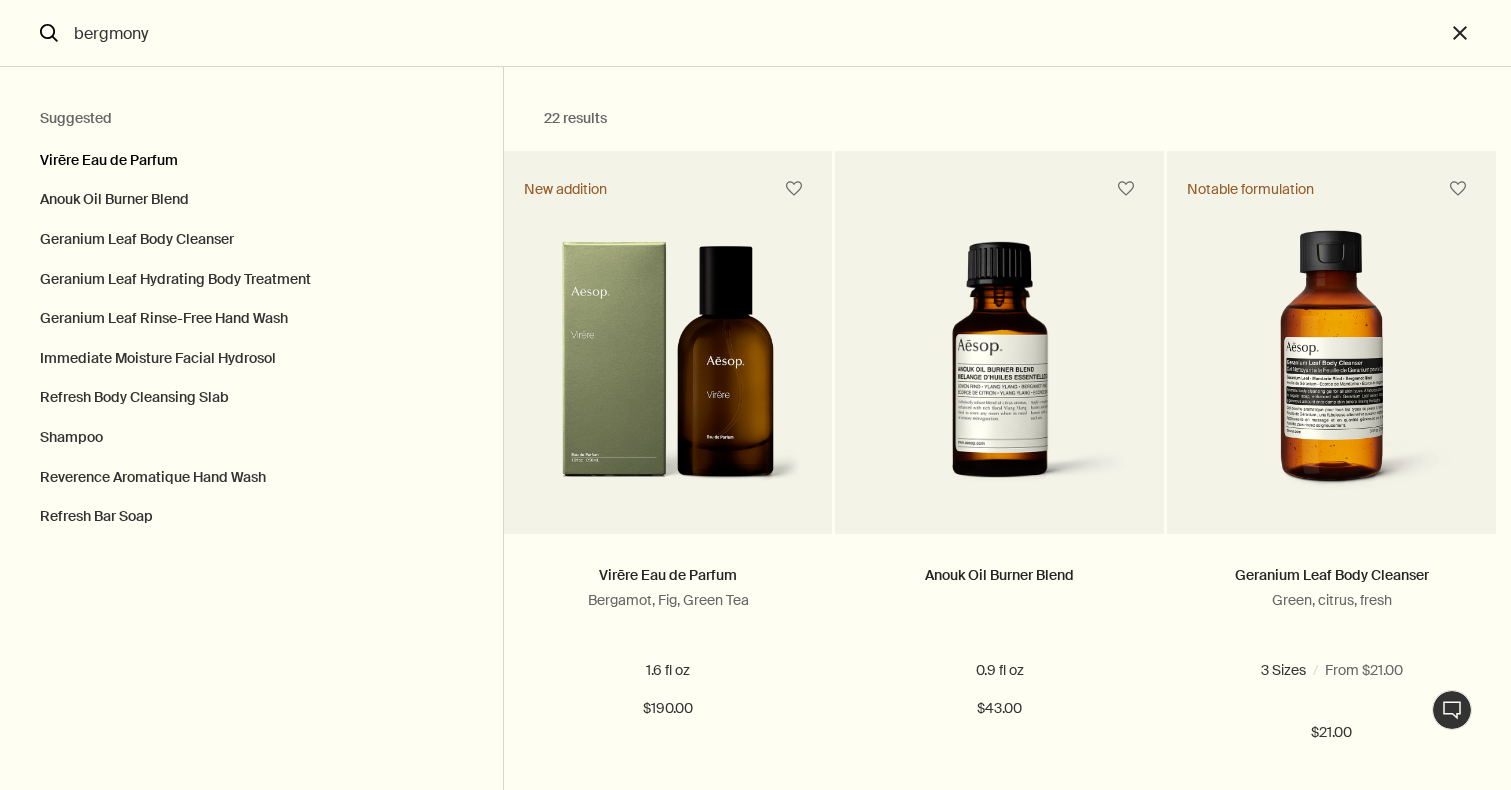 click on "Virēre Eau de Parfum" at bounding box center [251, 156] 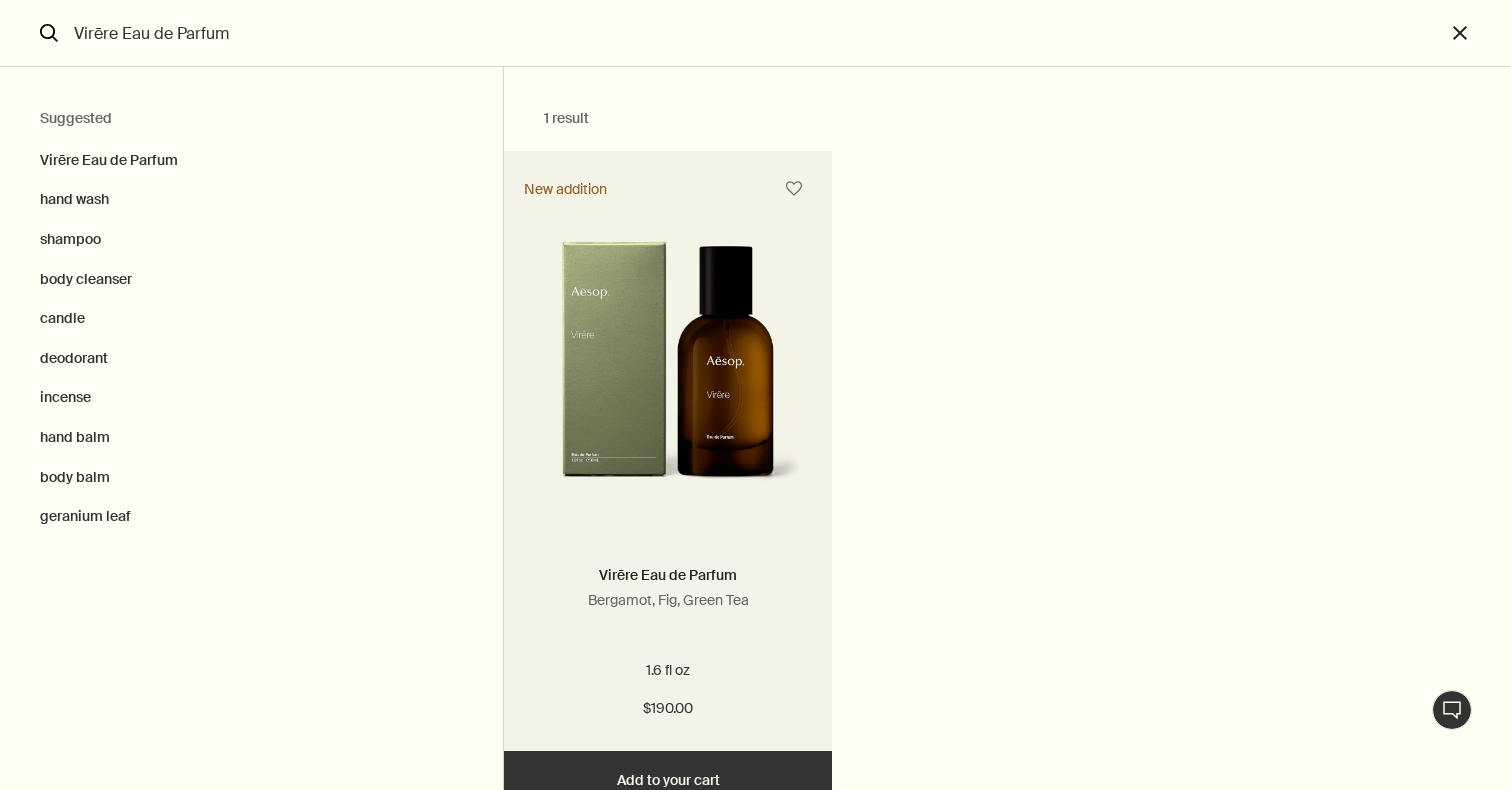 click at bounding box center (668, 372) 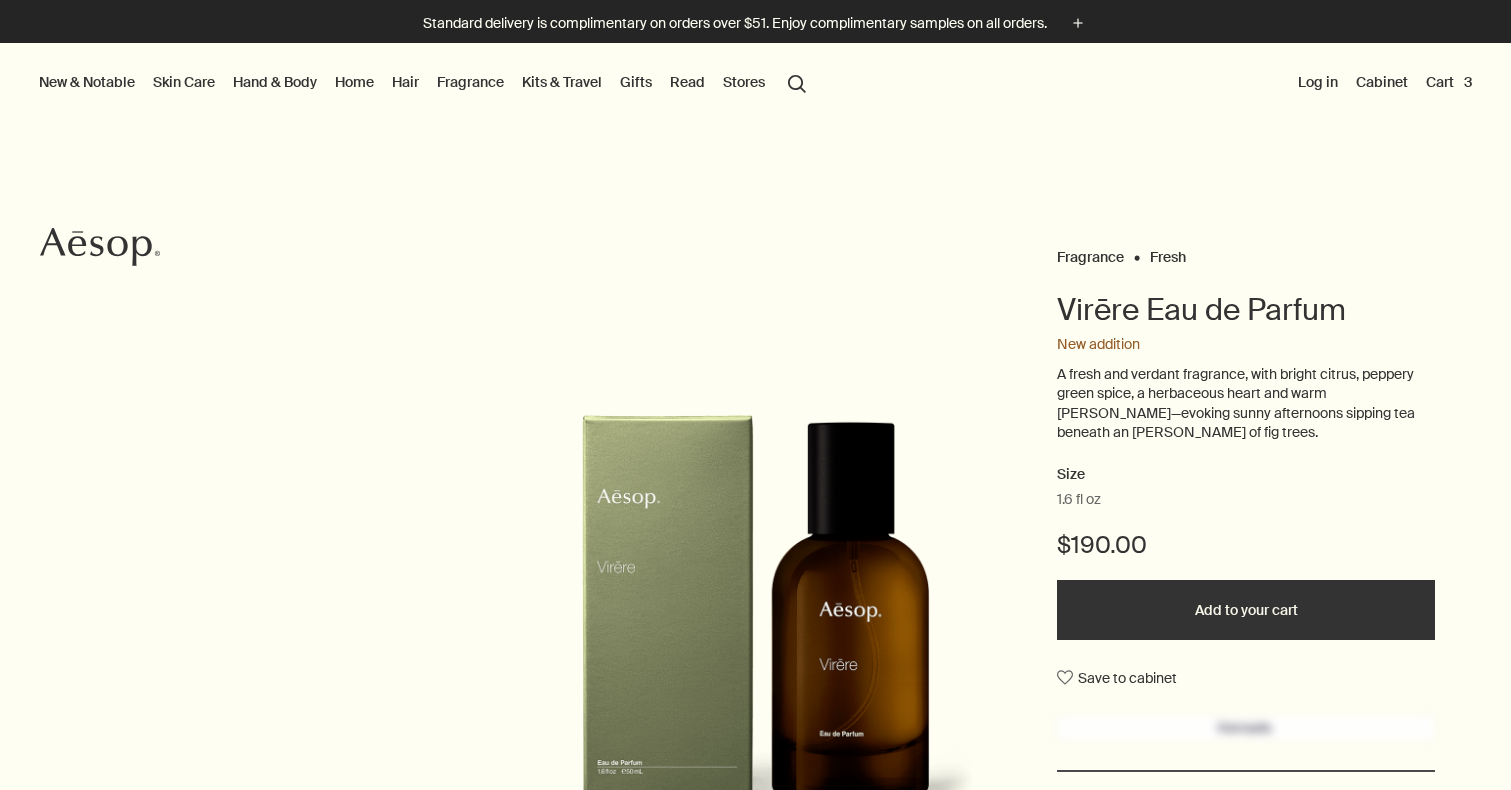 scroll, scrollTop: 0, scrollLeft: 0, axis: both 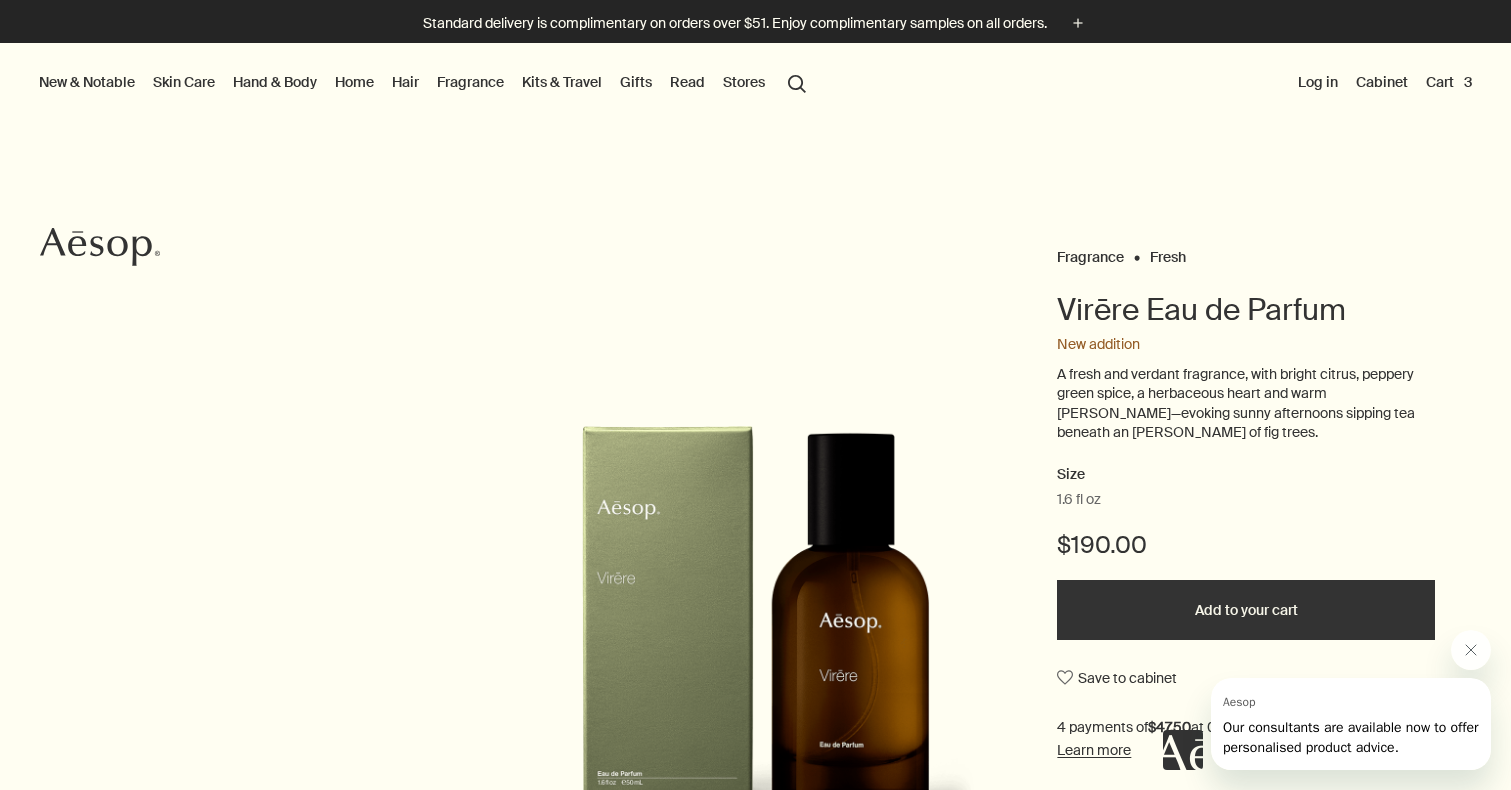 click on "Cart 3" at bounding box center [1449, 82] 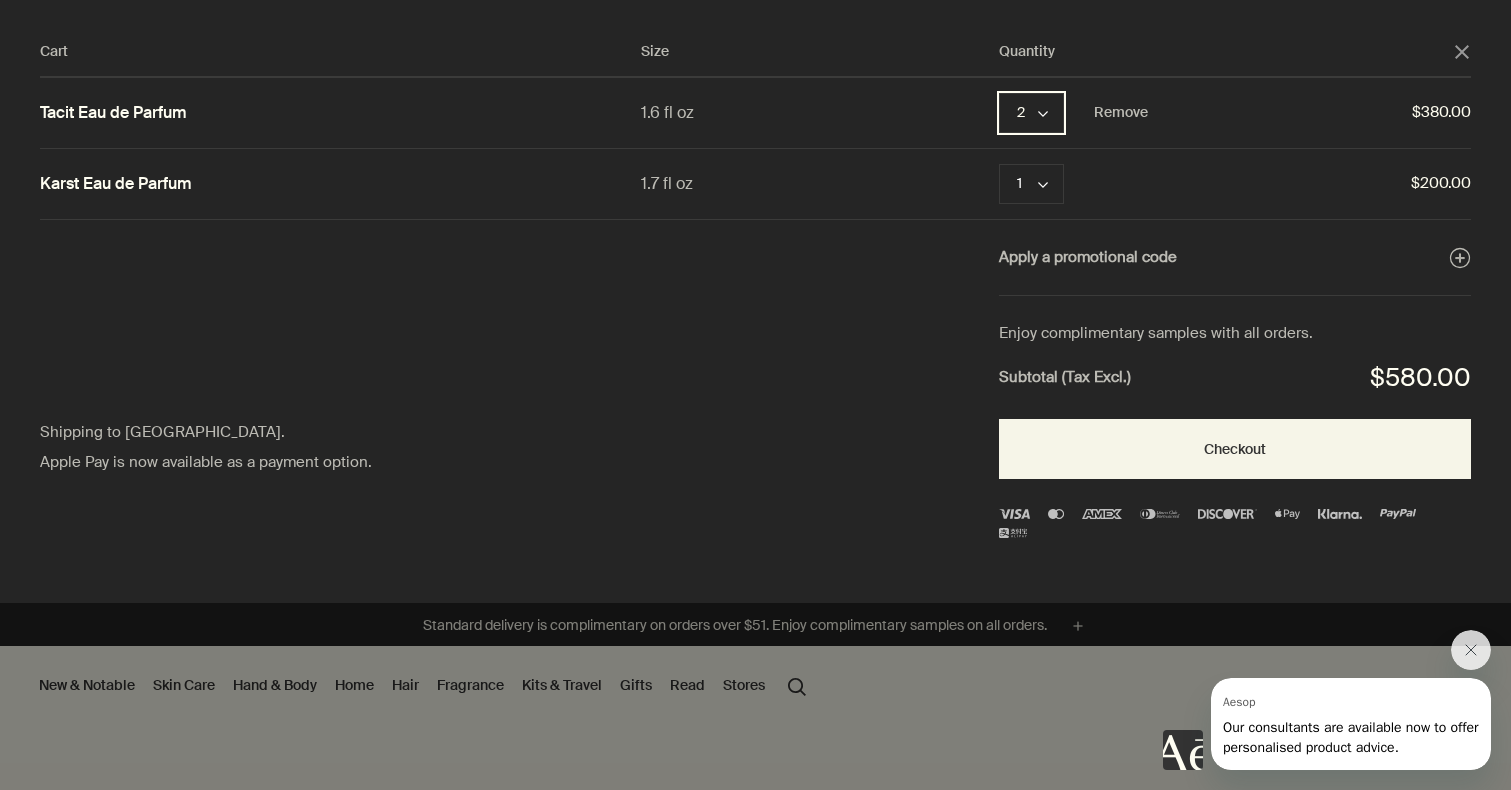 click 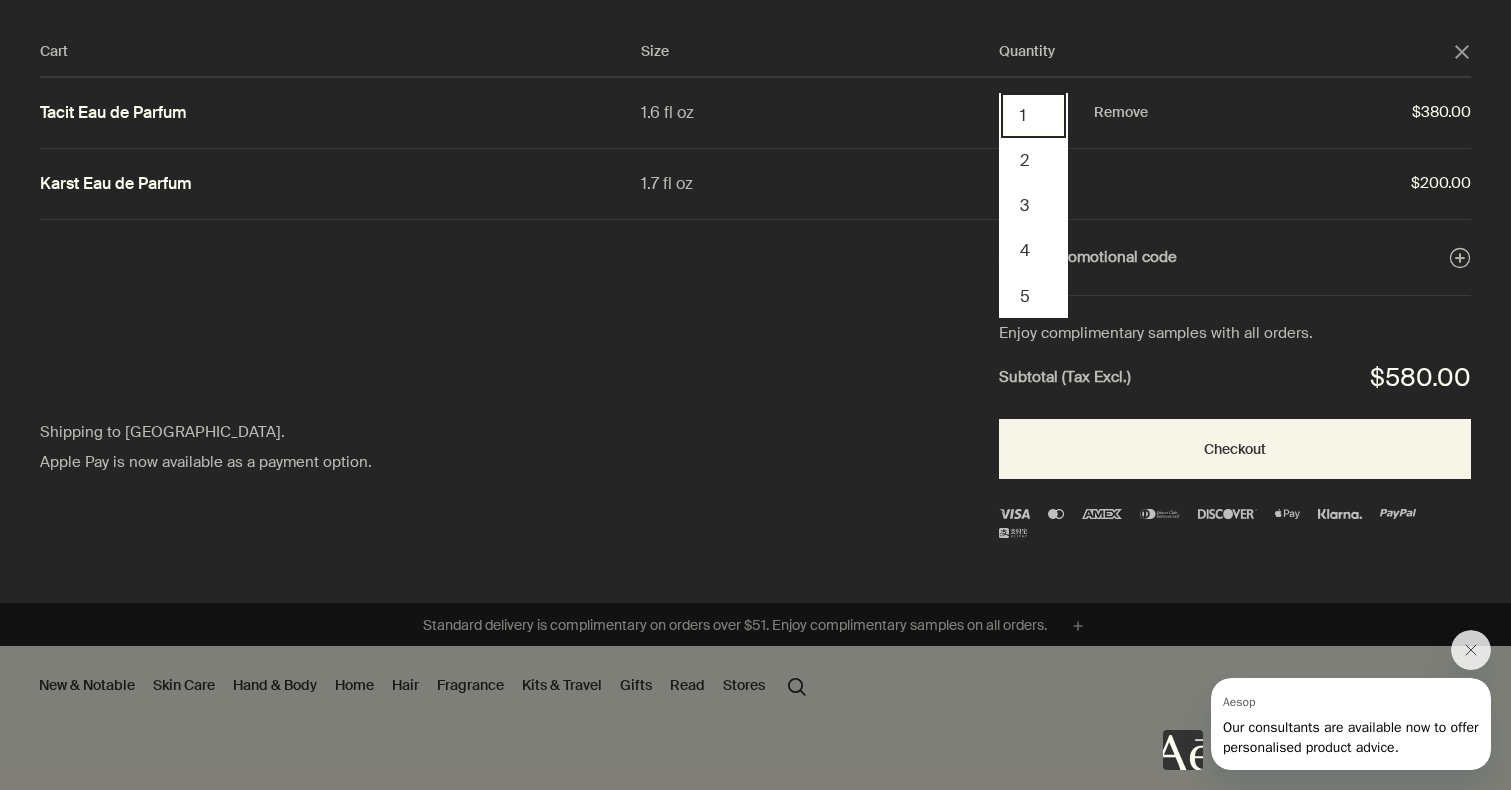 click on "1" at bounding box center [1033, 115] 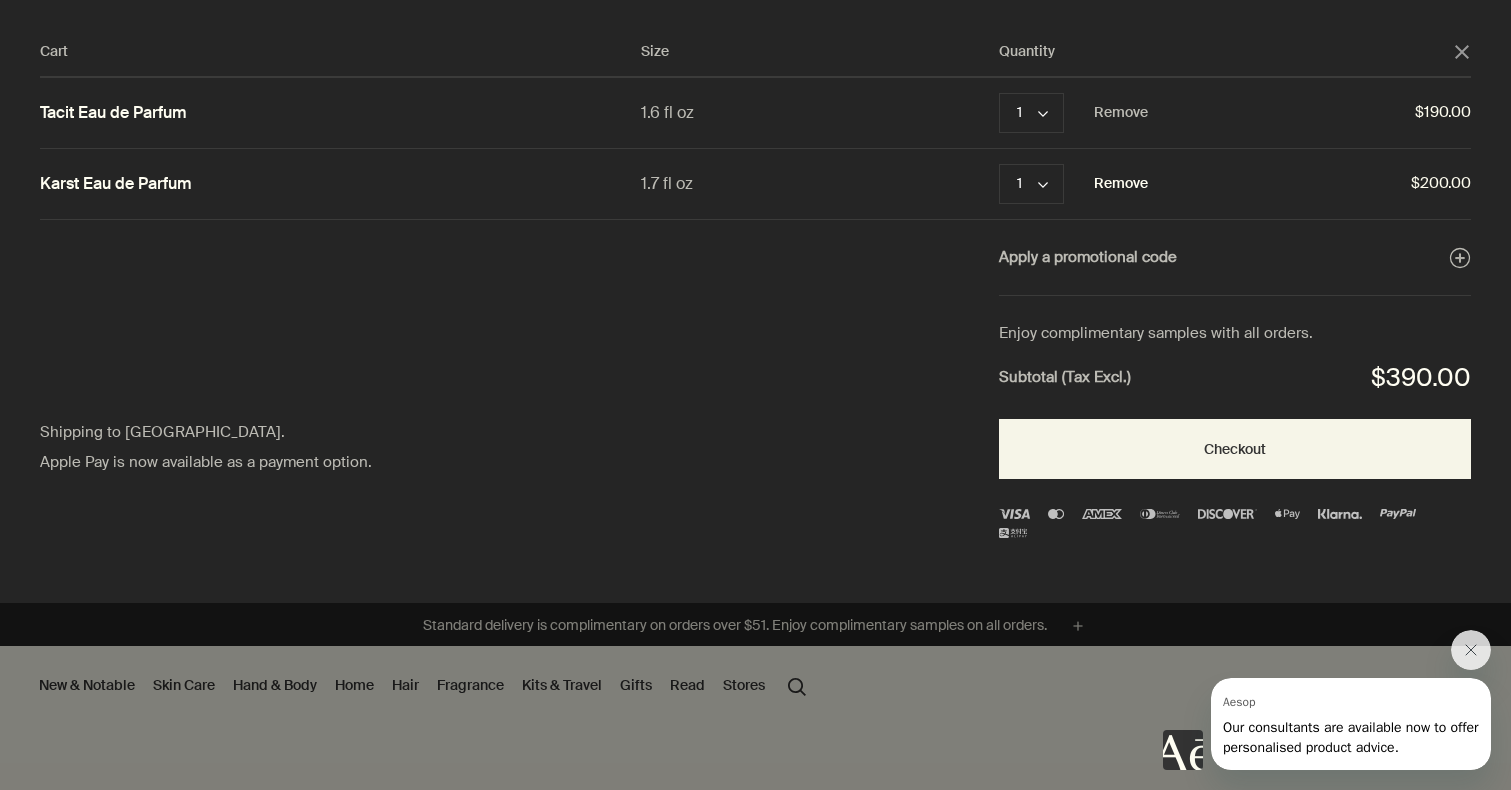 click on "Remove" at bounding box center [1121, 184] 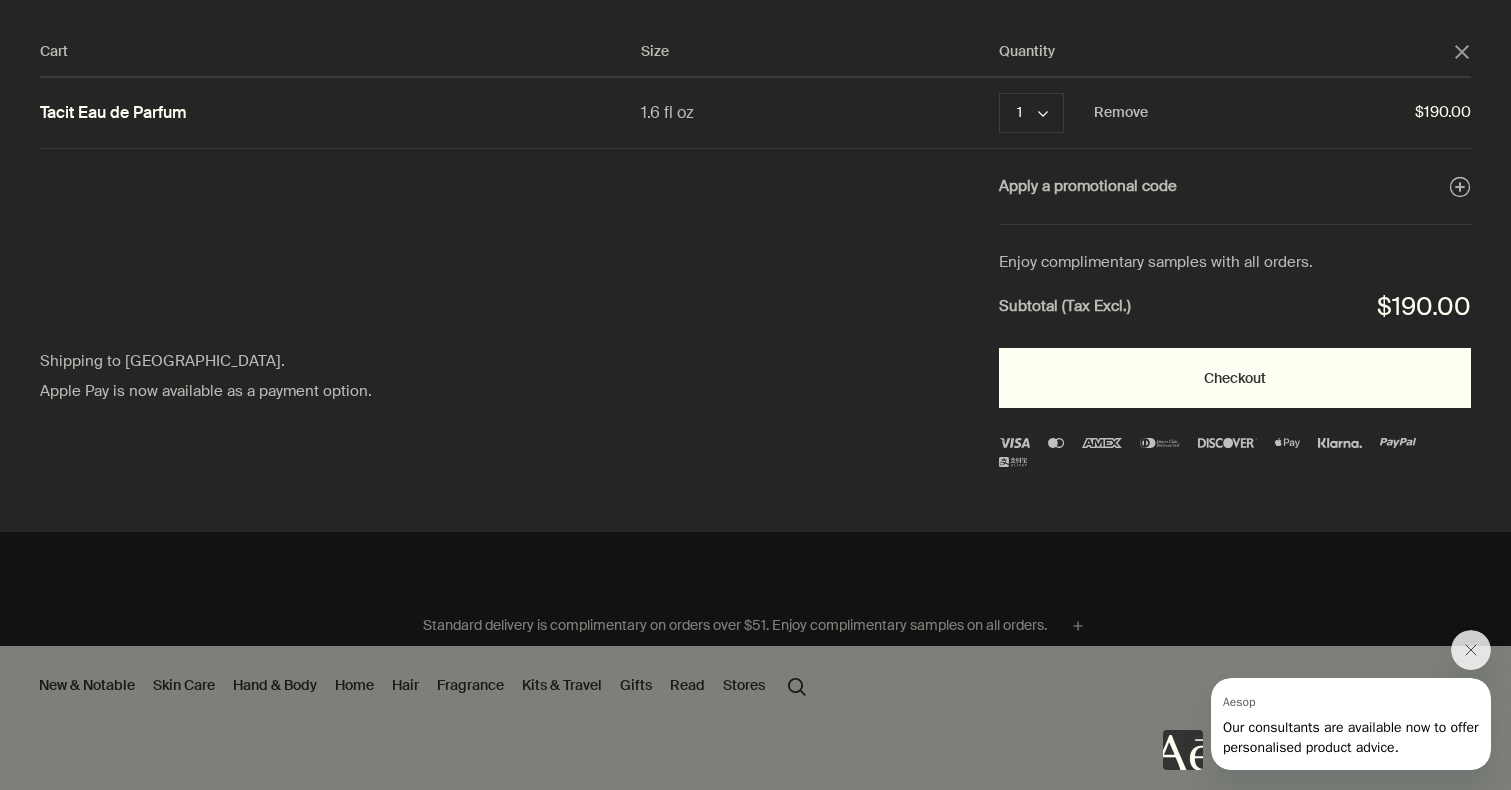 click on "Checkout" at bounding box center (1235, 378) 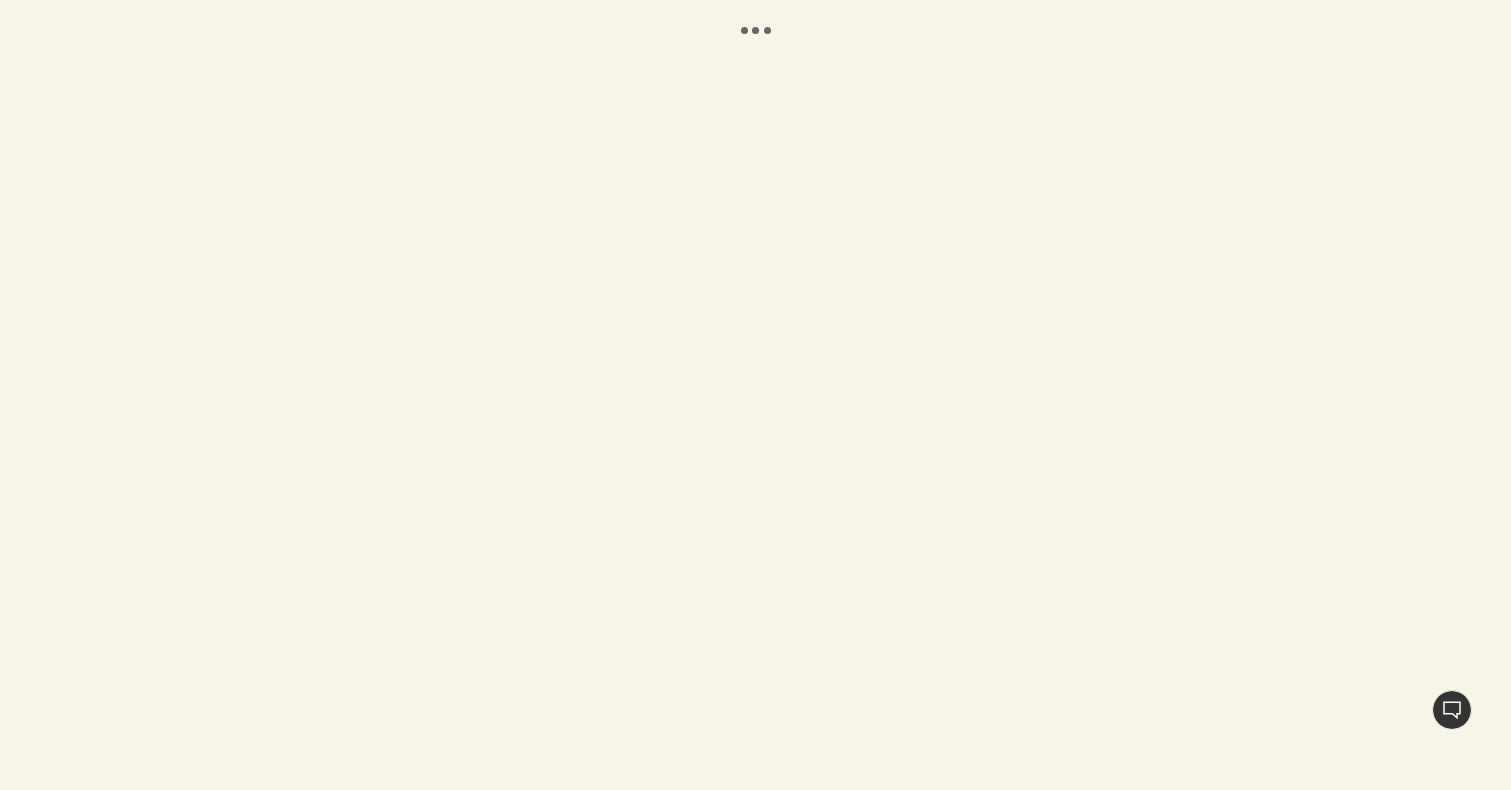 scroll, scrollTop: 0, scrollLeft: 0, axis: both 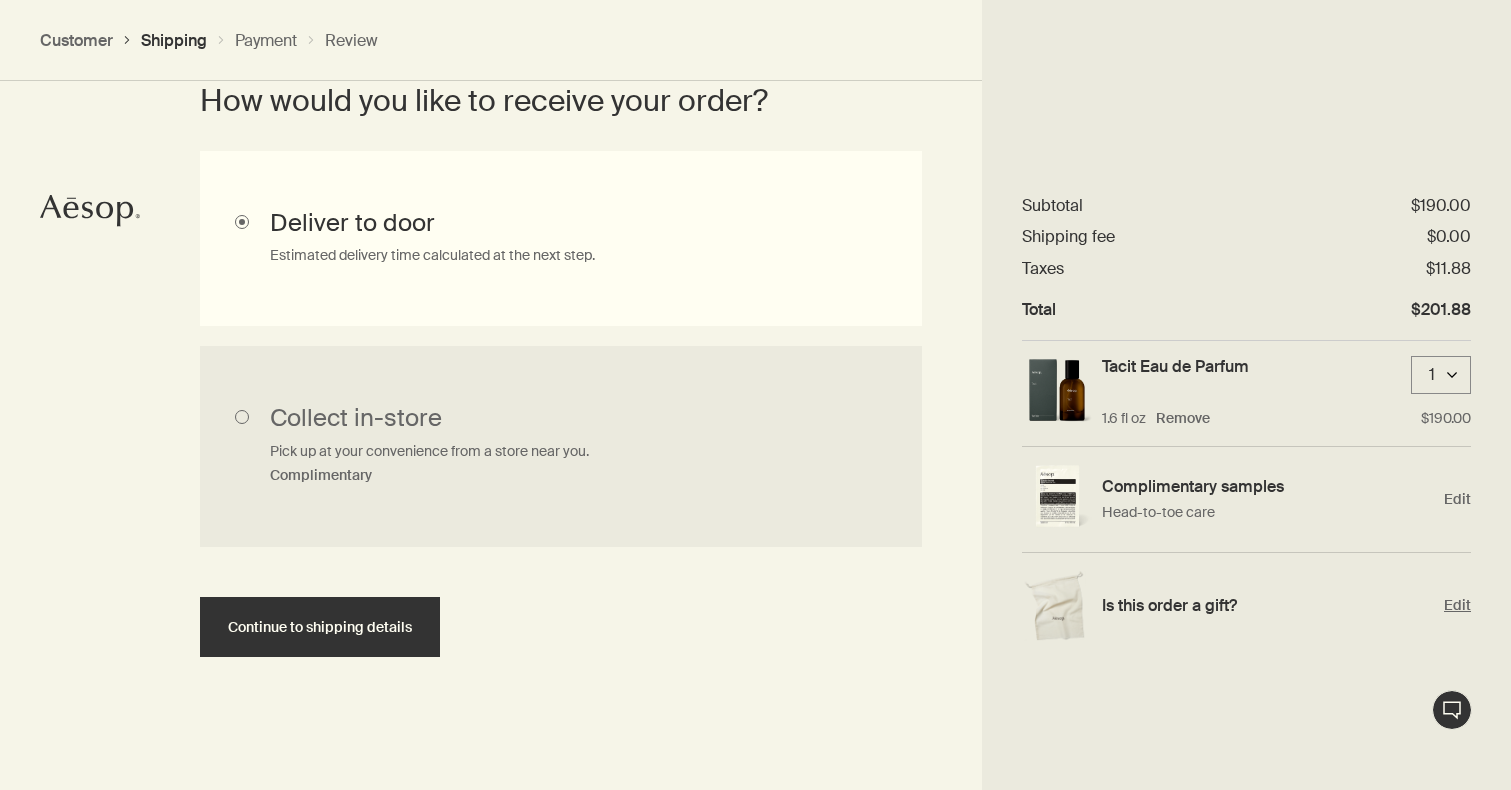 click on "Edit" at bounding box center [1457, 605] 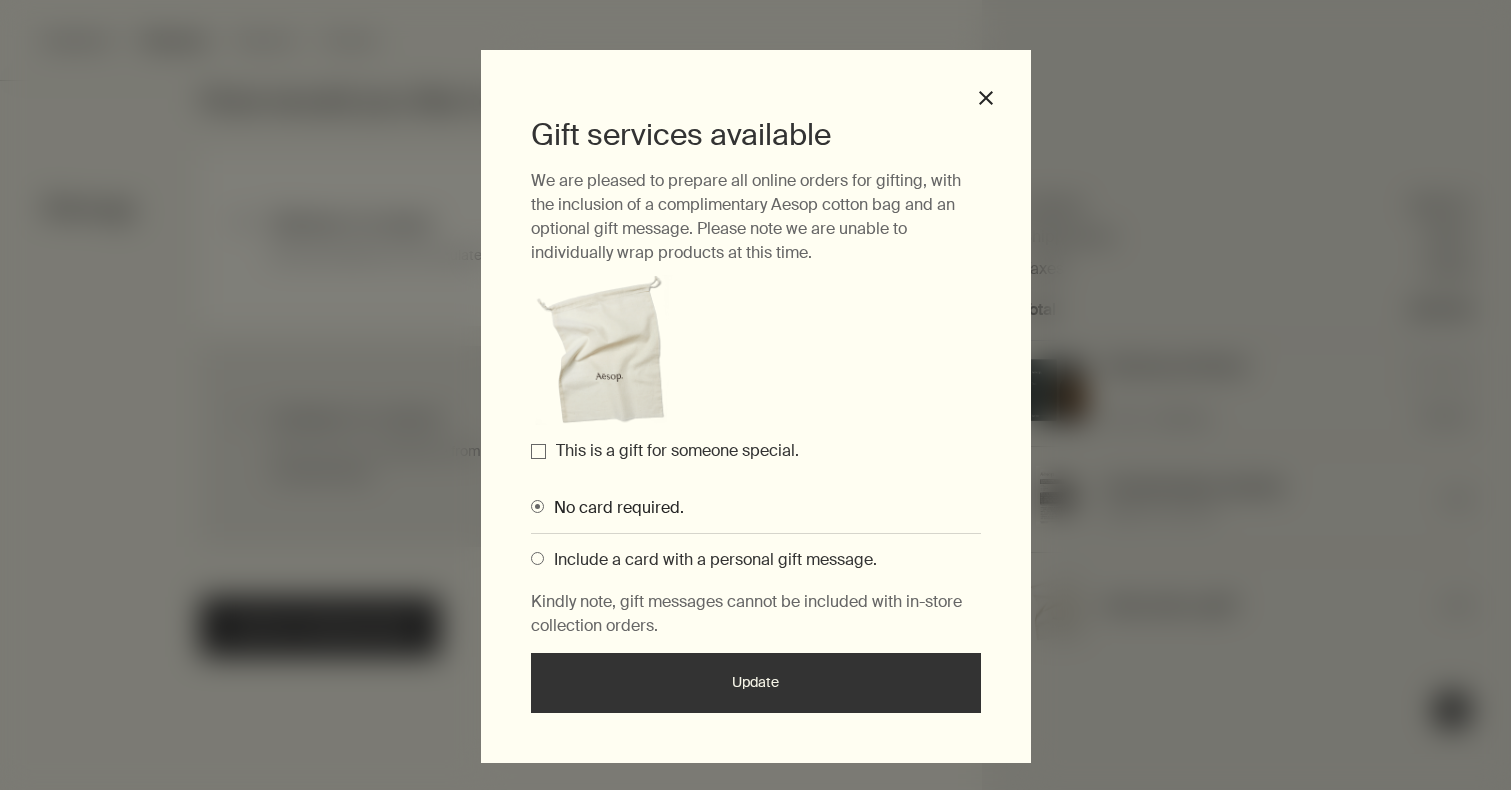 click on "This is a gift for someone special." at bounding box center (538, 451) 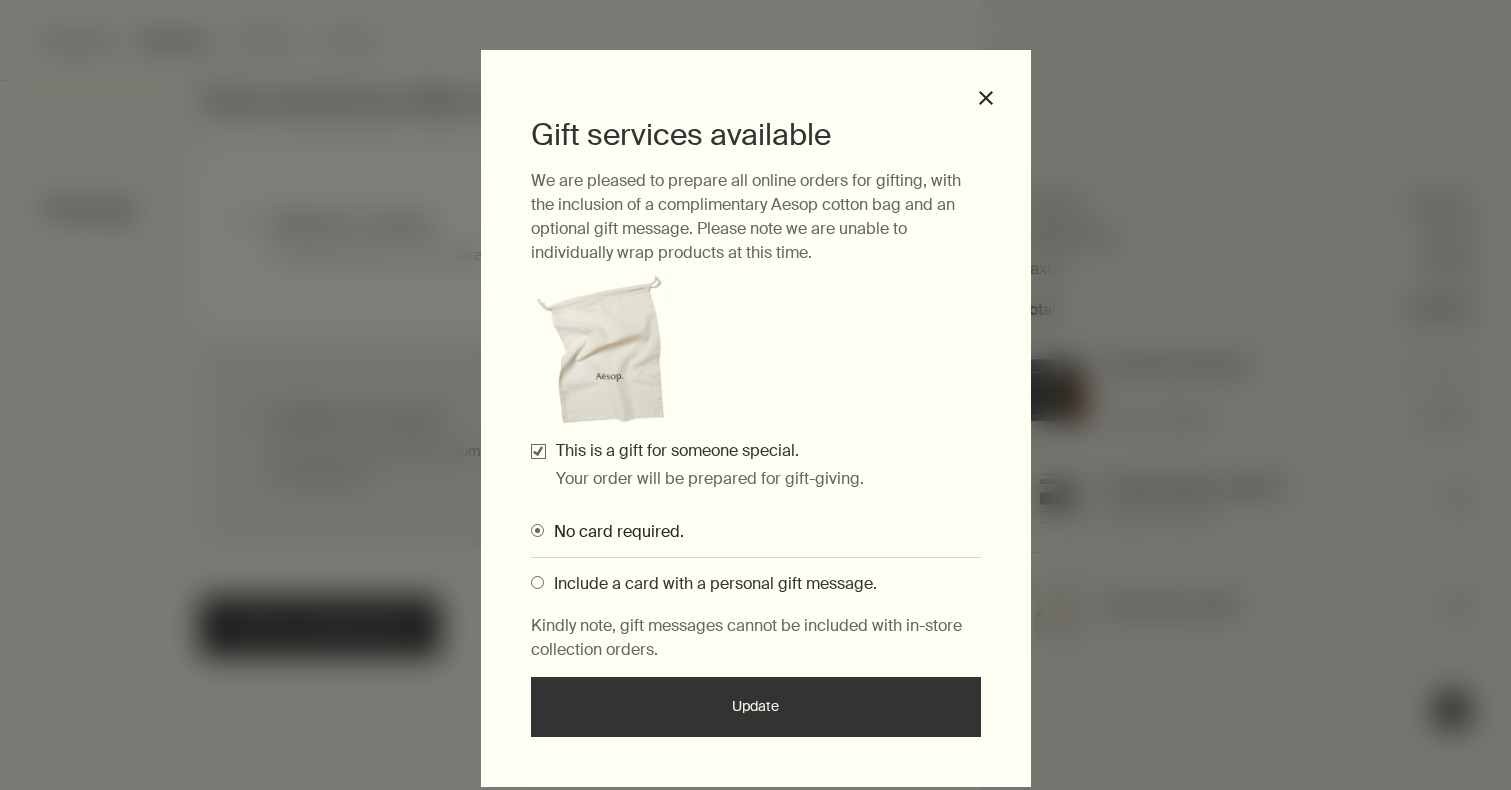 click on "Update" at bounding box center (756, 707) 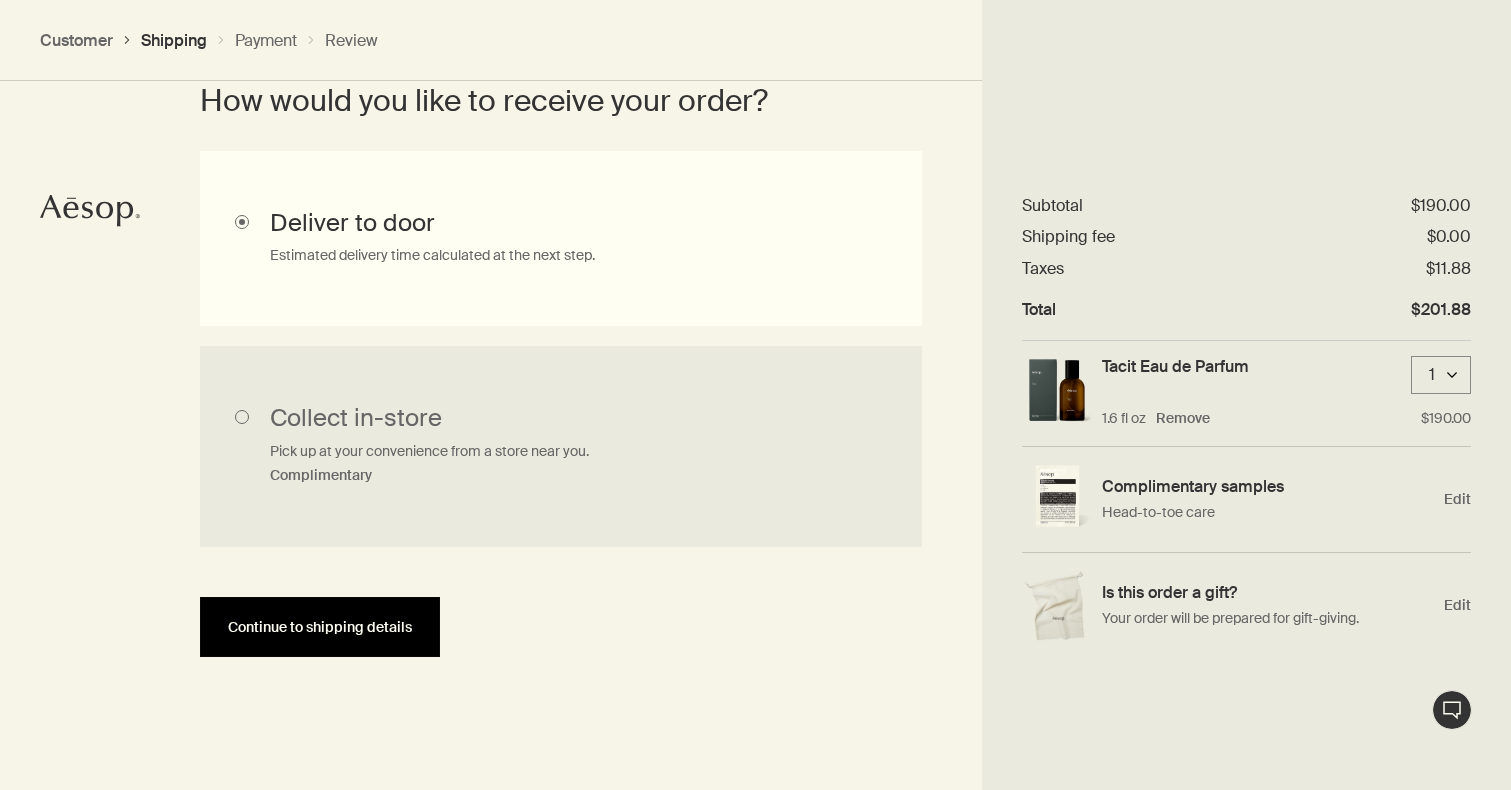 click on "Continue to shipping details" at bounding box center [320, 627] 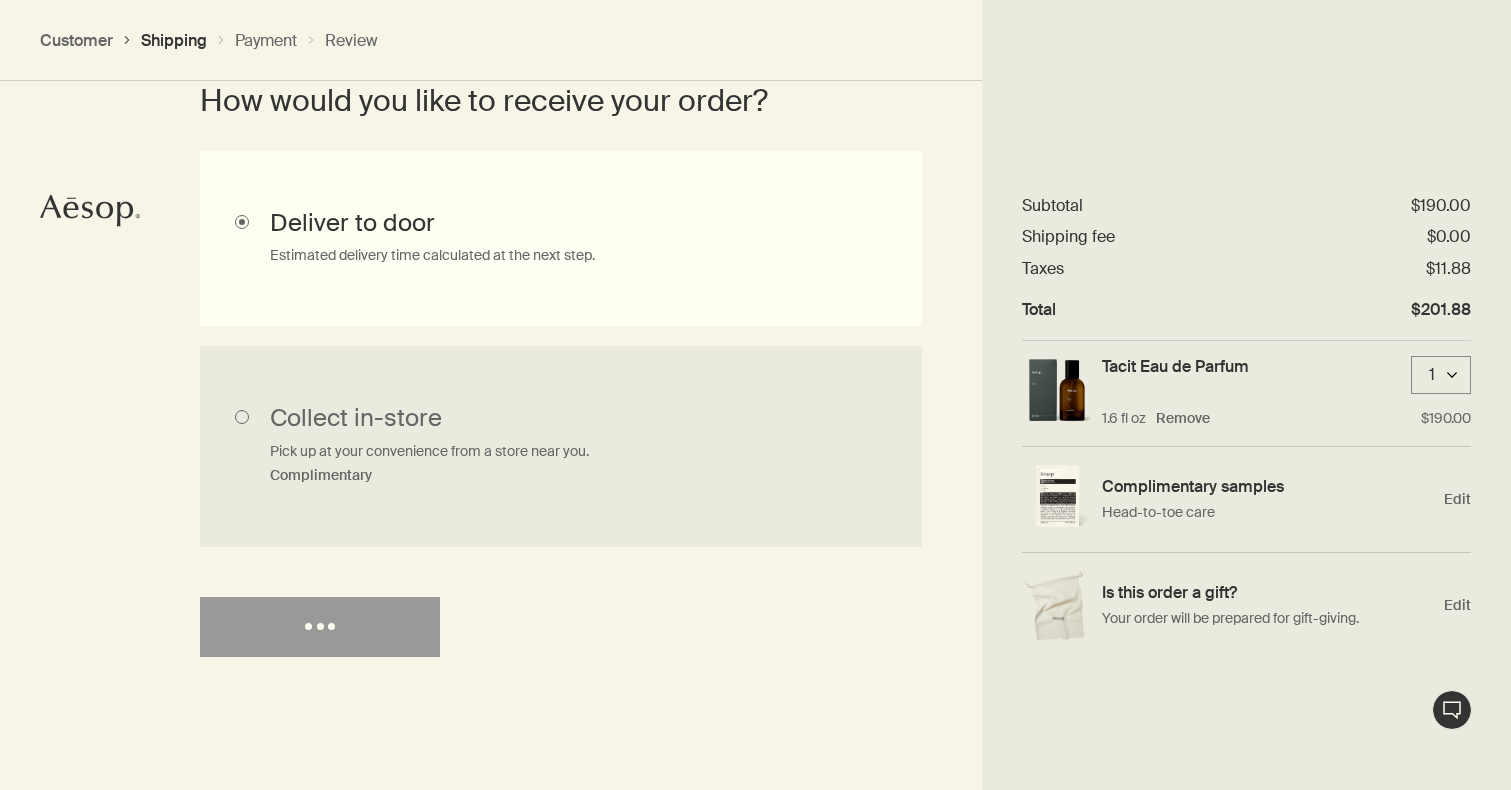 select on "US" 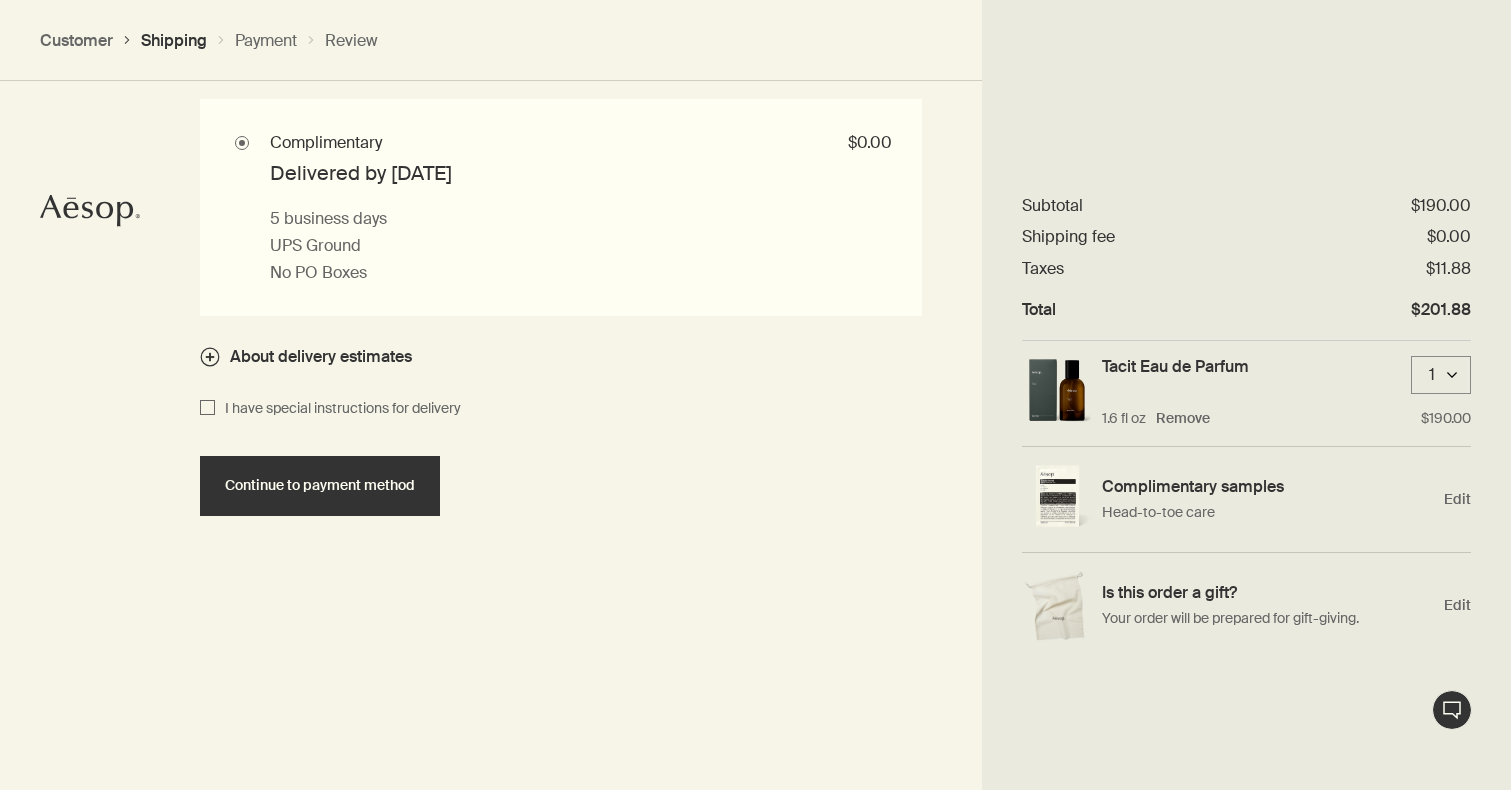 scroll, scrollTop: 2032, scrollLeft: 0, axis: vertical 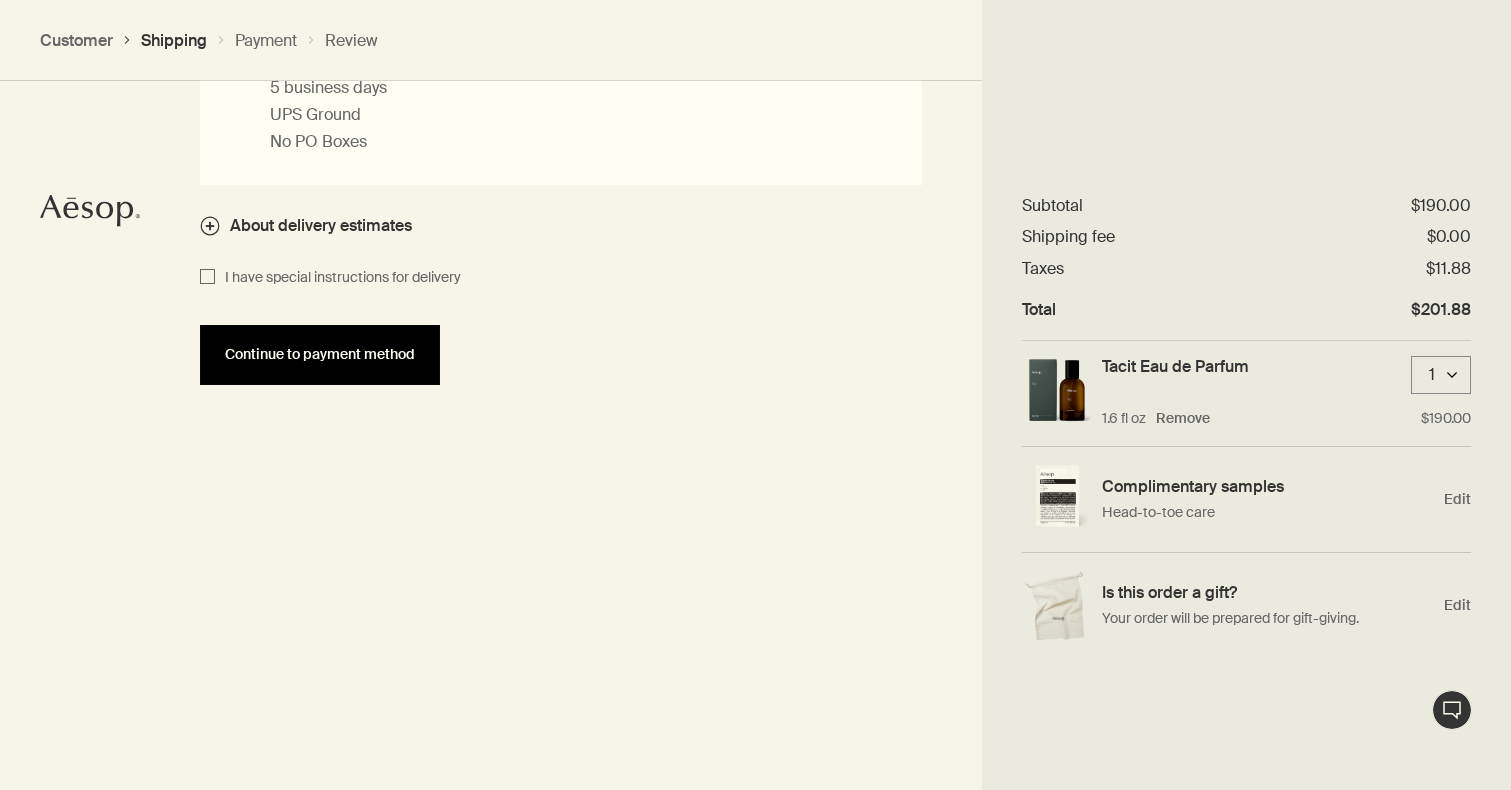 click on "Continue to payment method" at bounding box center (320, 355) 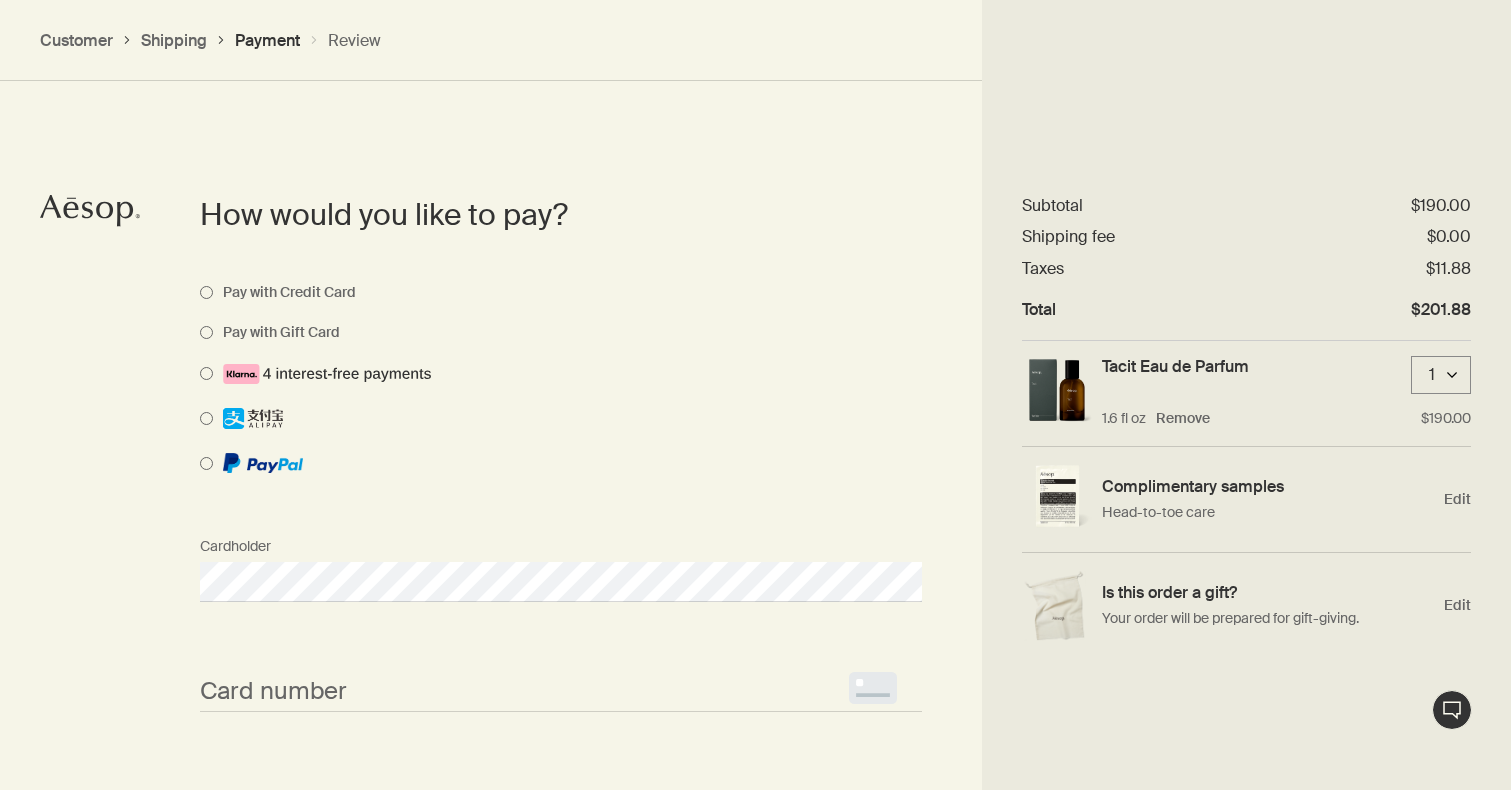 scroll, scrollTop: 1766, scrollLeft: 0, axis: vertical 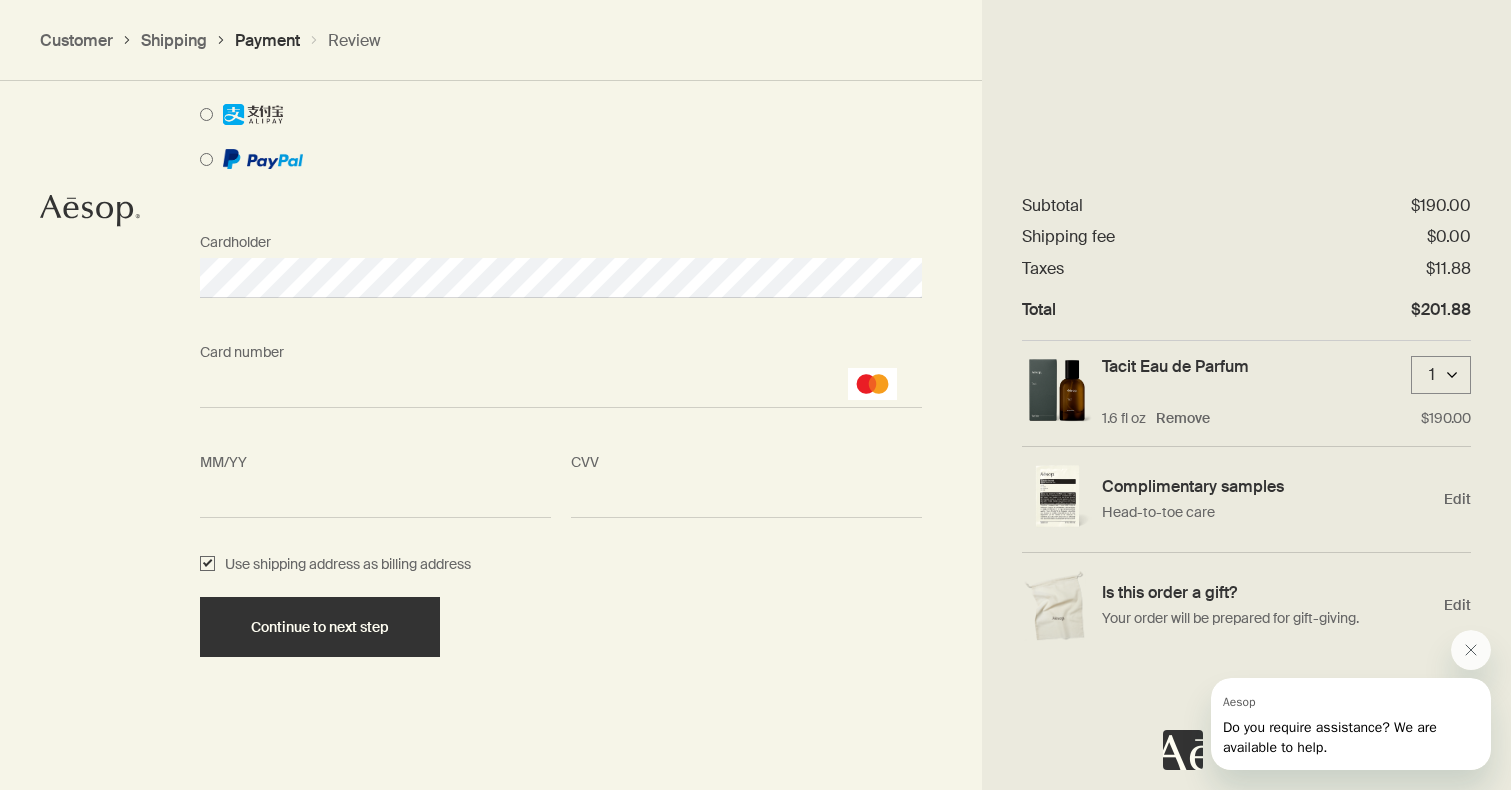 click on "CVV <p>Your browser does not support iframes.</p>" at bounding box center (746, 480) 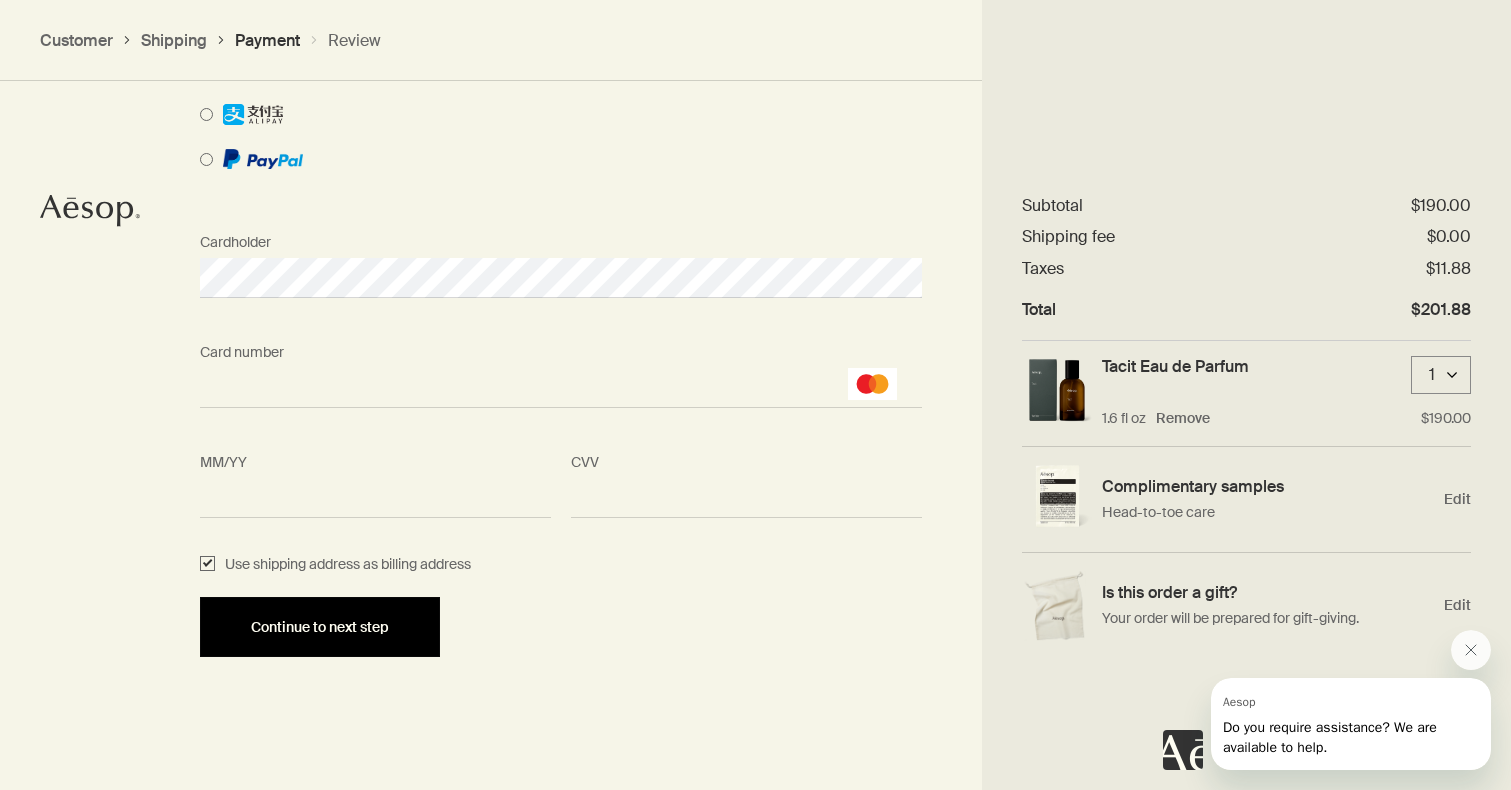 click on "Continue to next step" at bounding box center [320, 627] 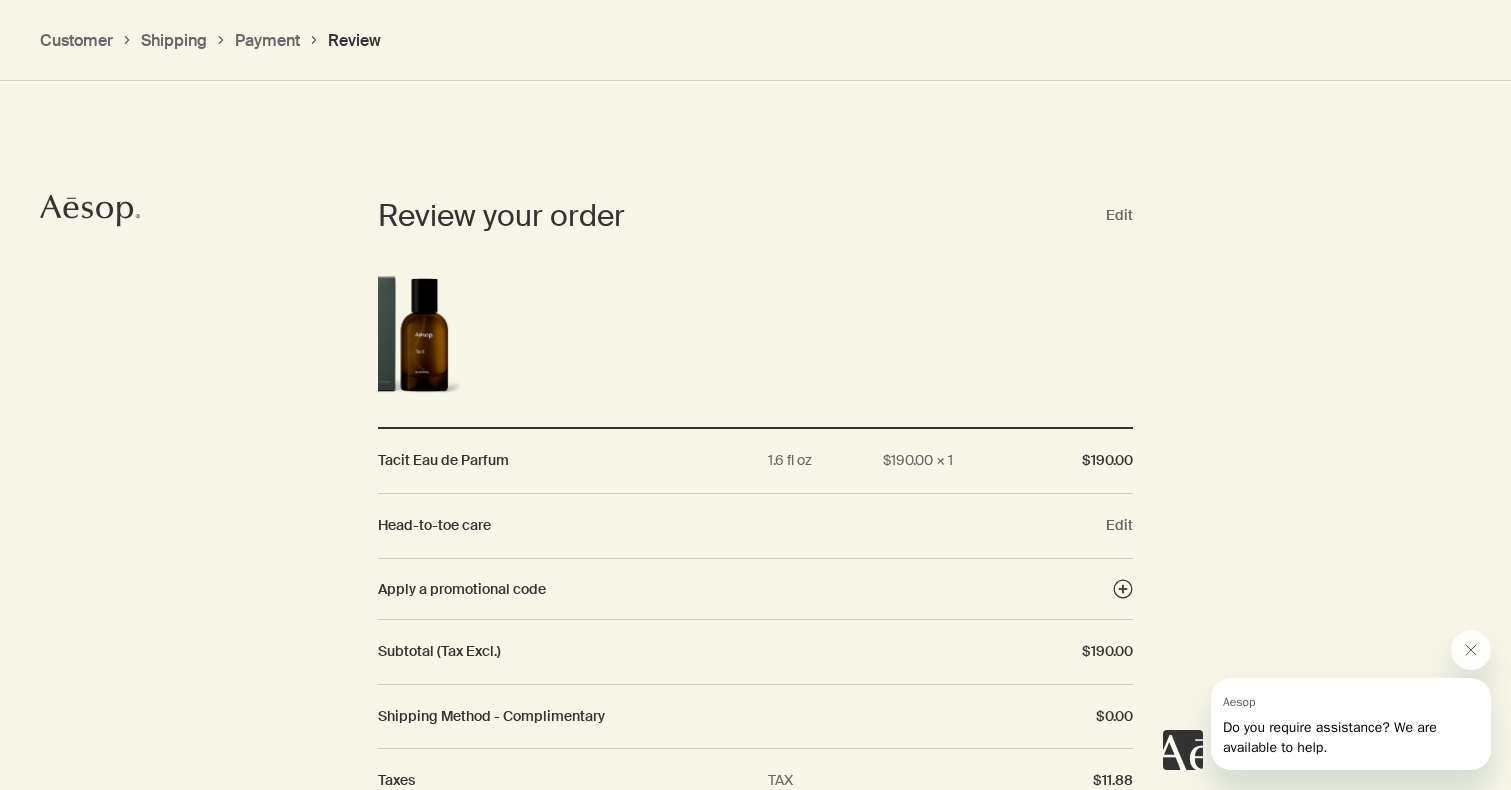 scroll, scrollTop: 1839, scrollLeft: 0, axis: vertical 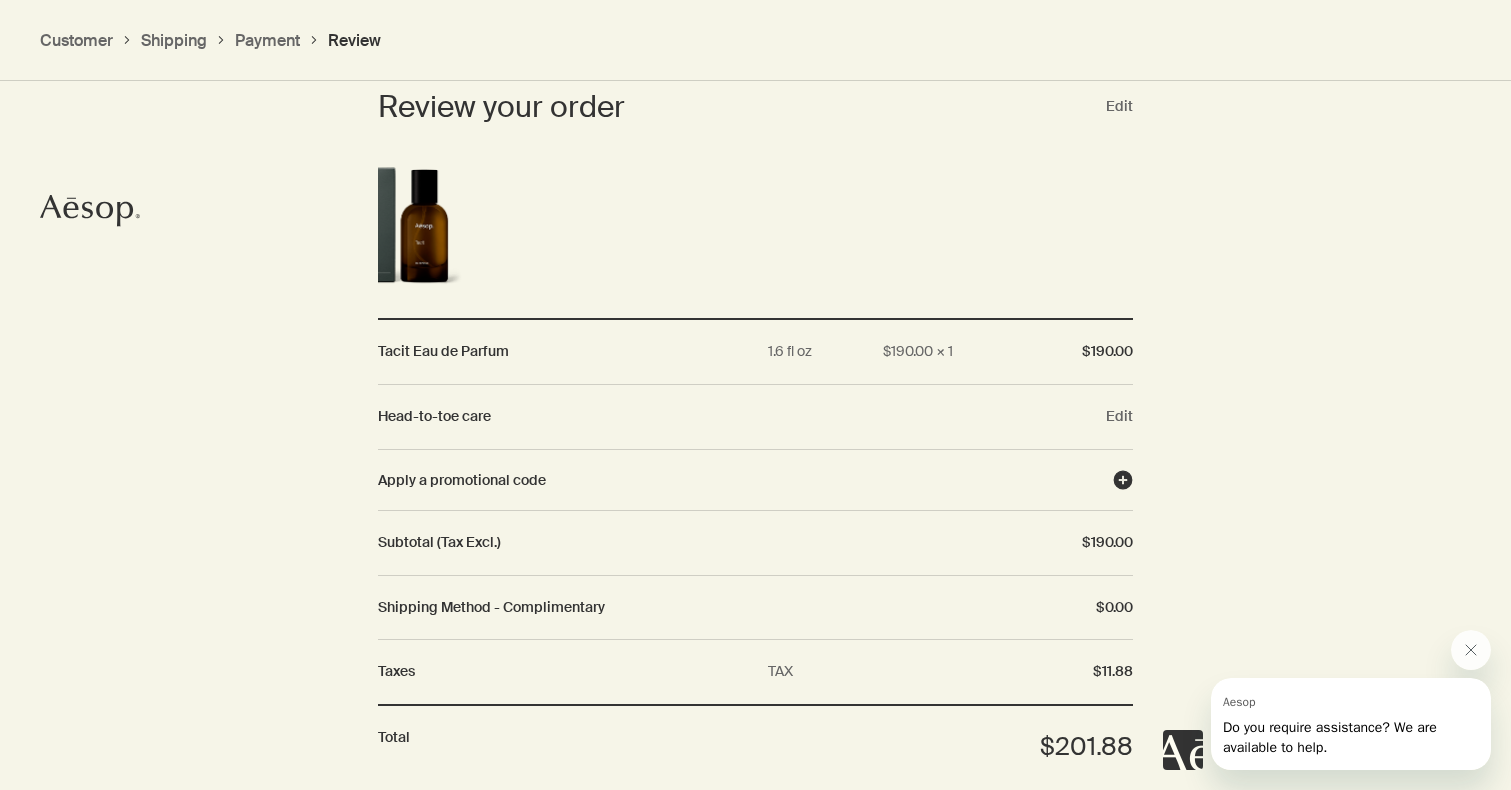 click 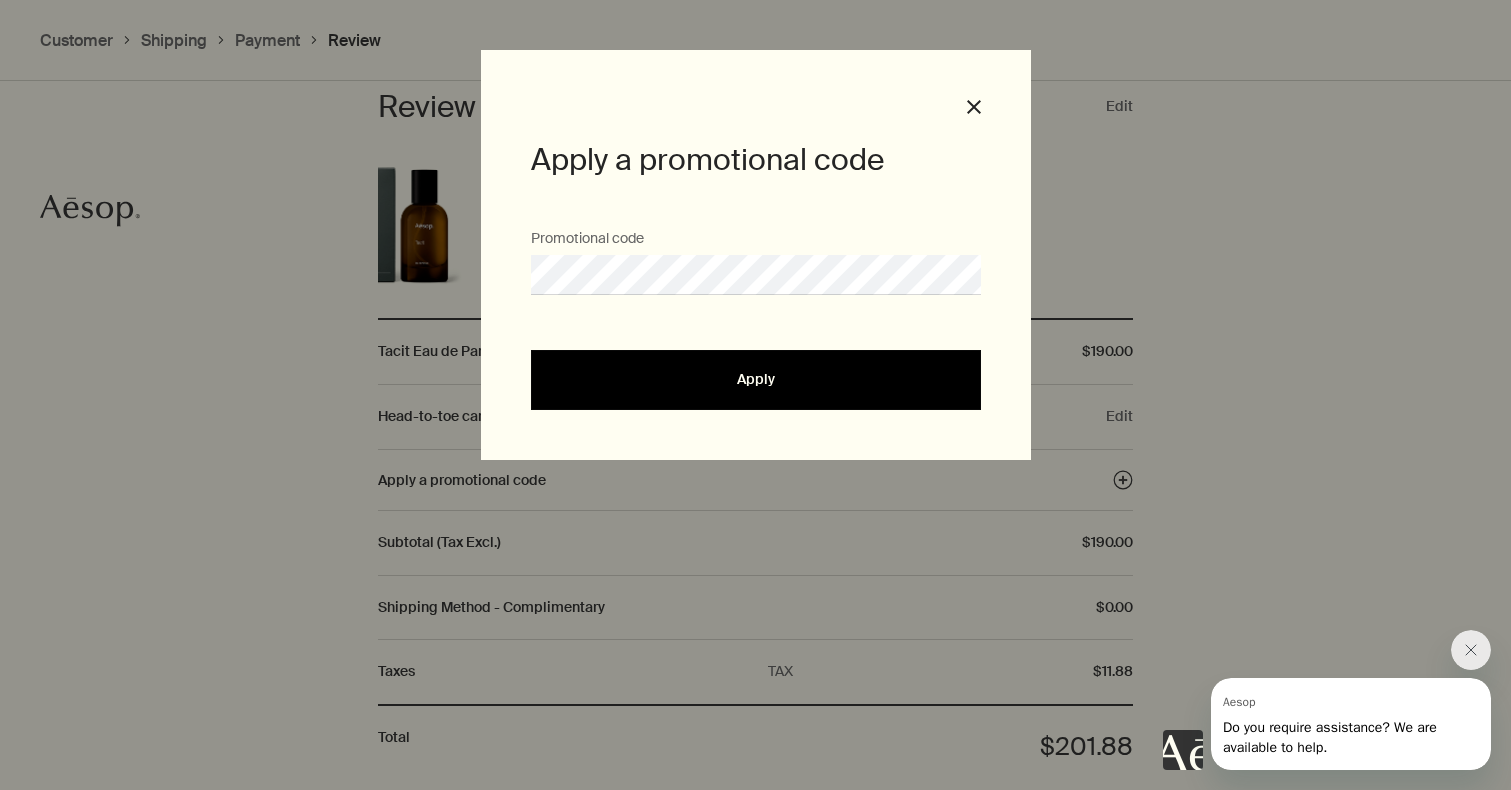 click on "Apply" at bounding box center (756, 379) 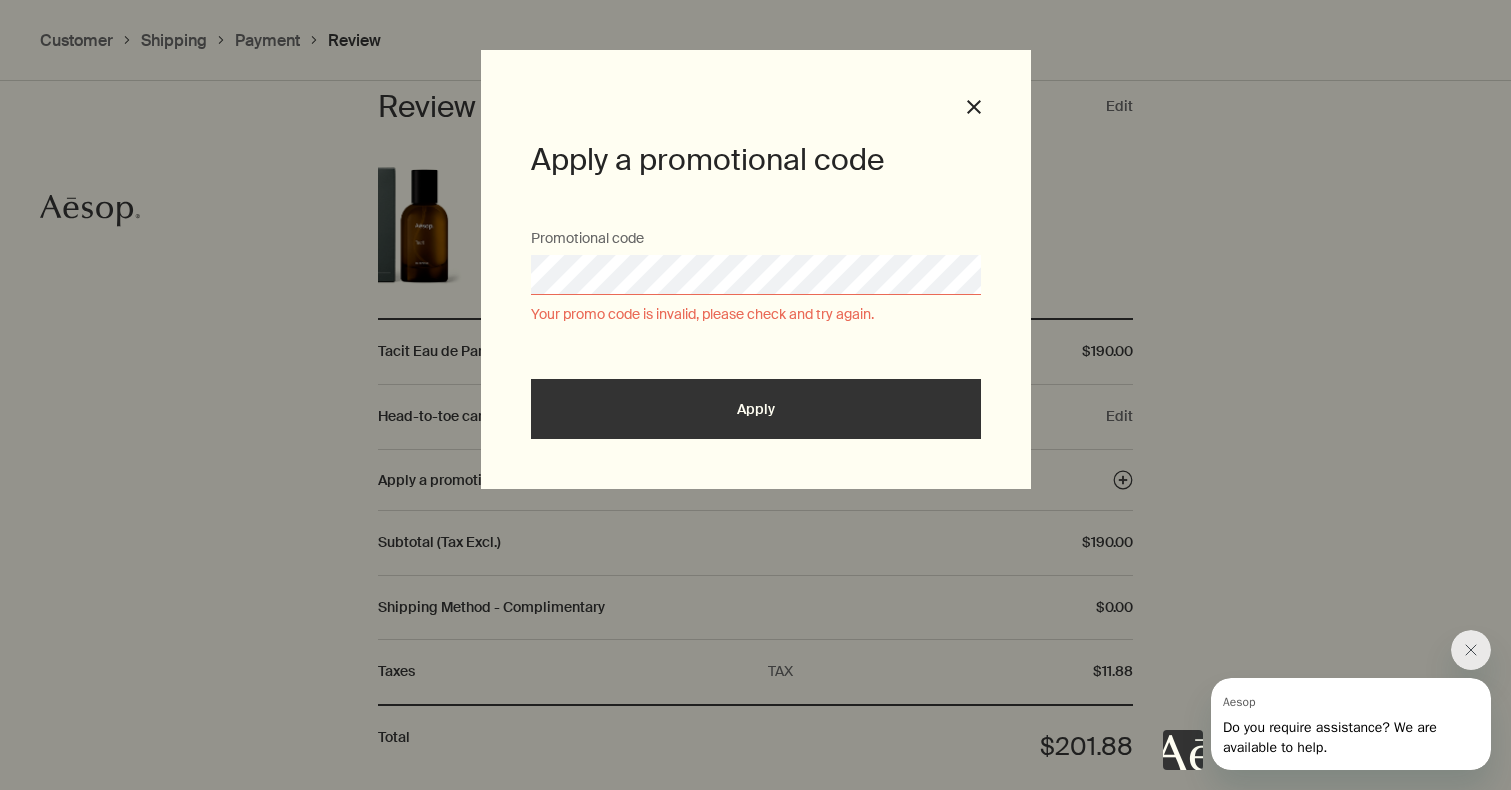 click on "Apply a promotional code Promotional code Your promo code is invalid, please check and try again. Apply Close" at bounding box center [756, 269] 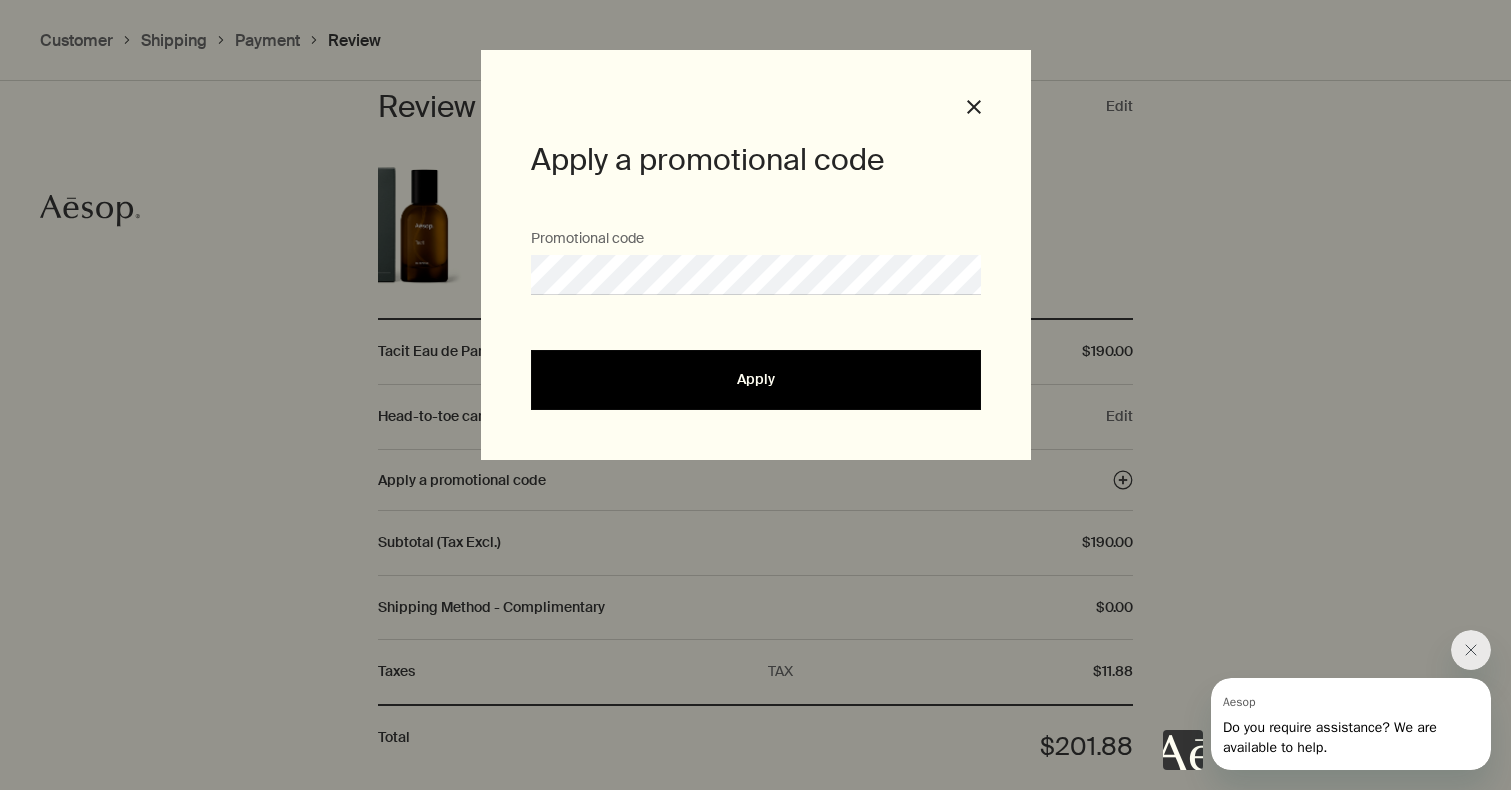 click on "Apply" at bounding box center [756, 380] 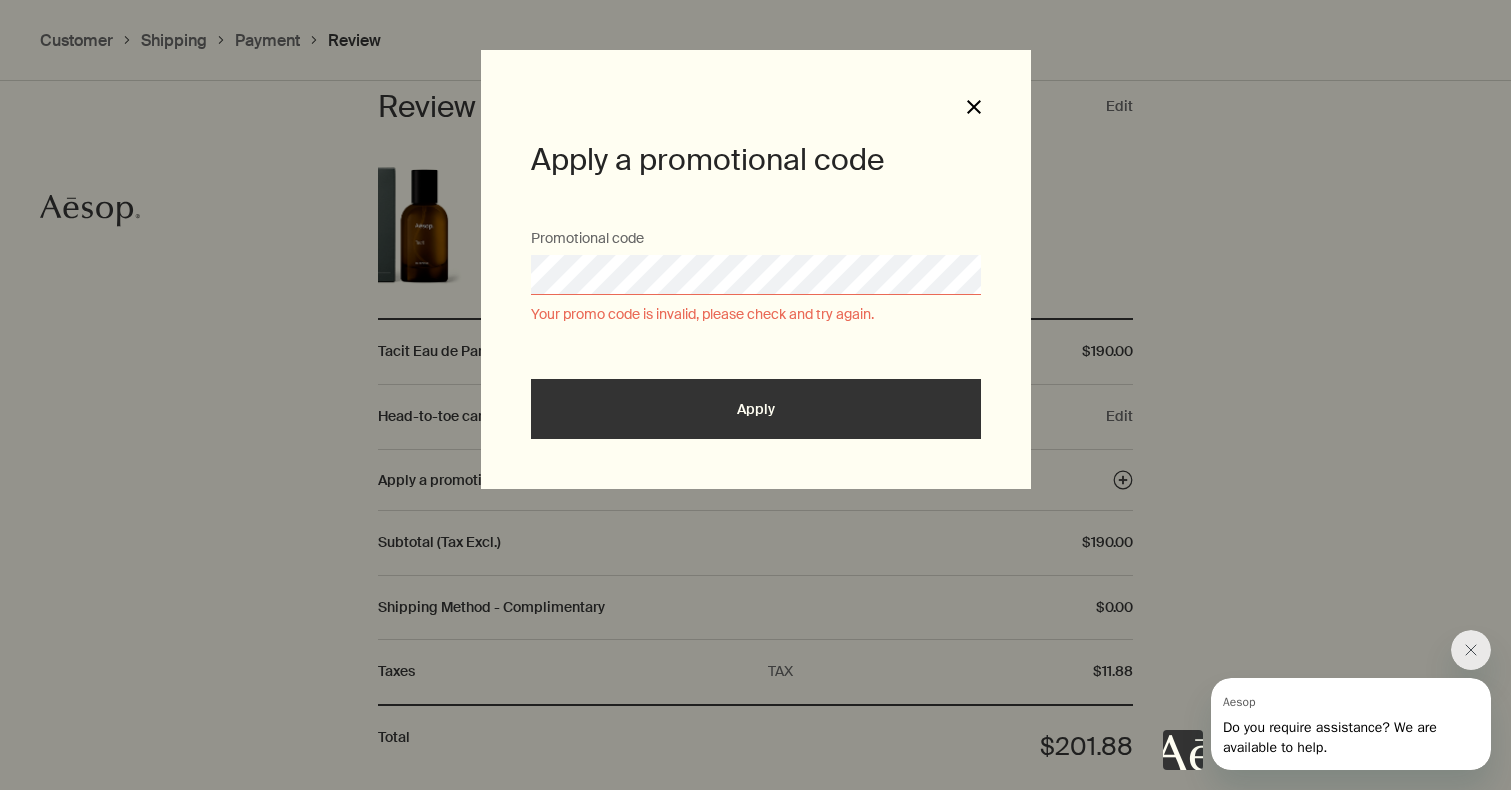 click on "Close" 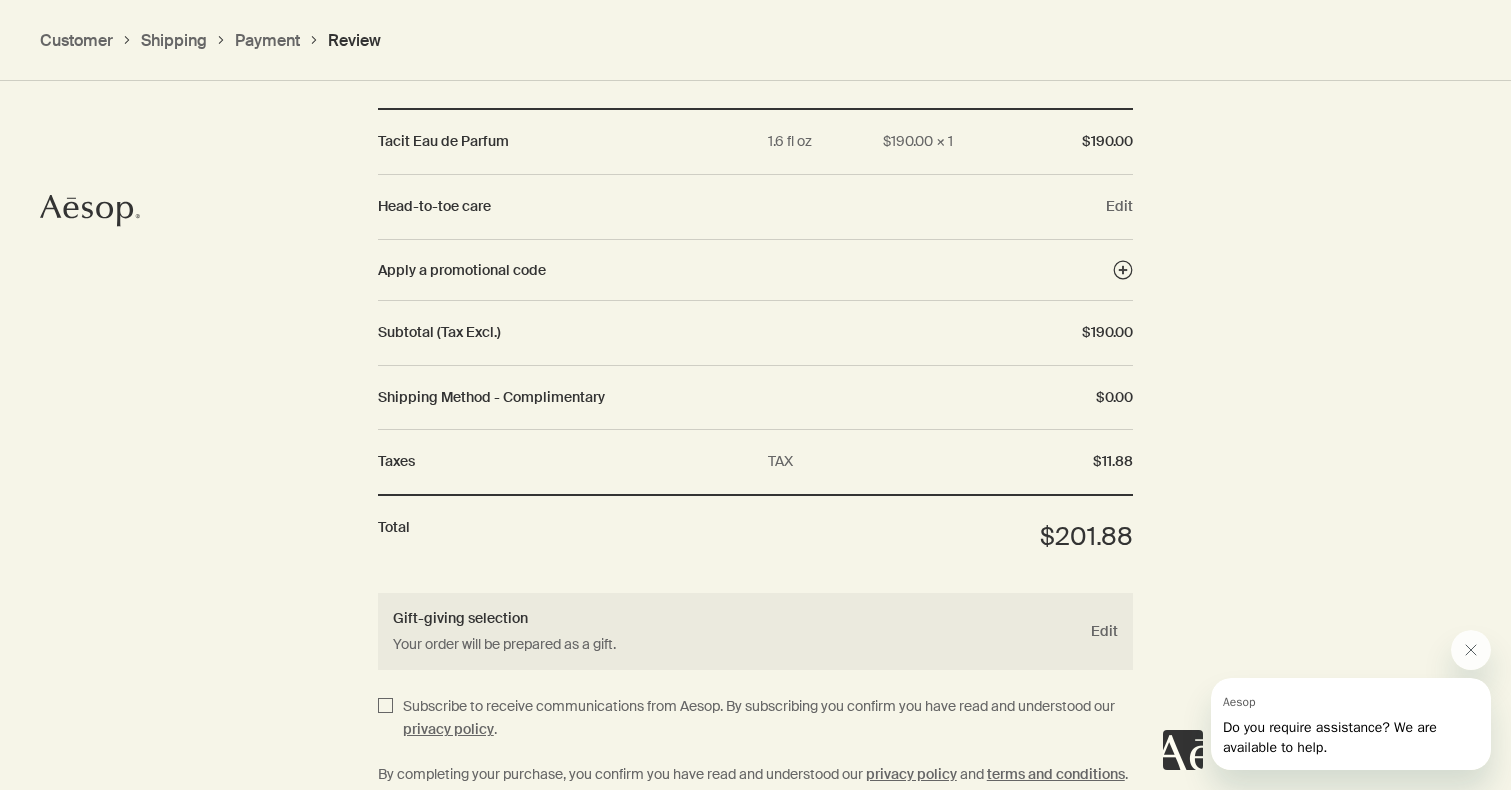 scroll, scrollTop: 2173, scrollLeft: 0, axis: vertical 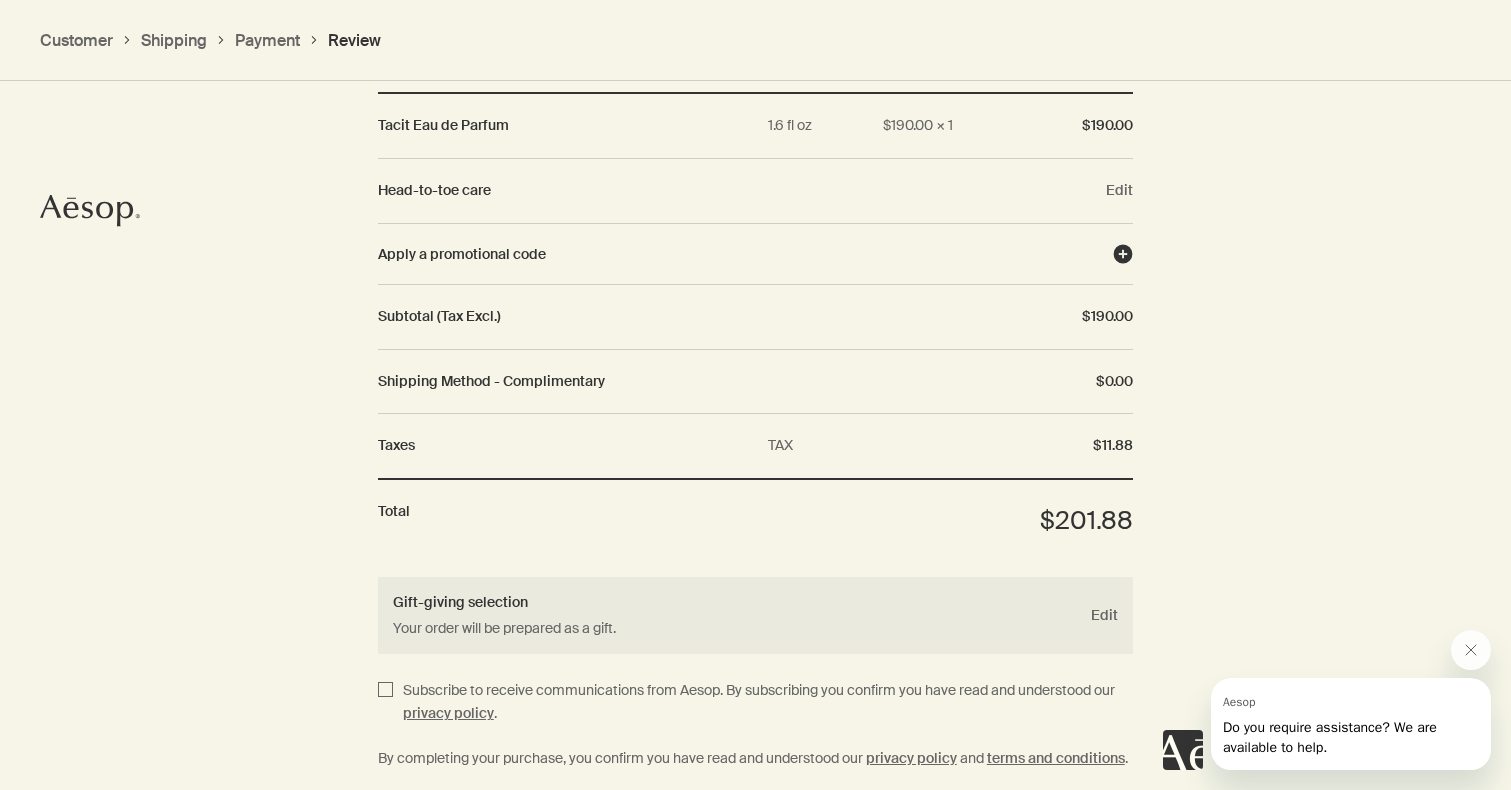 click on "Apply a promotional code" at bounding box center (756, 254) 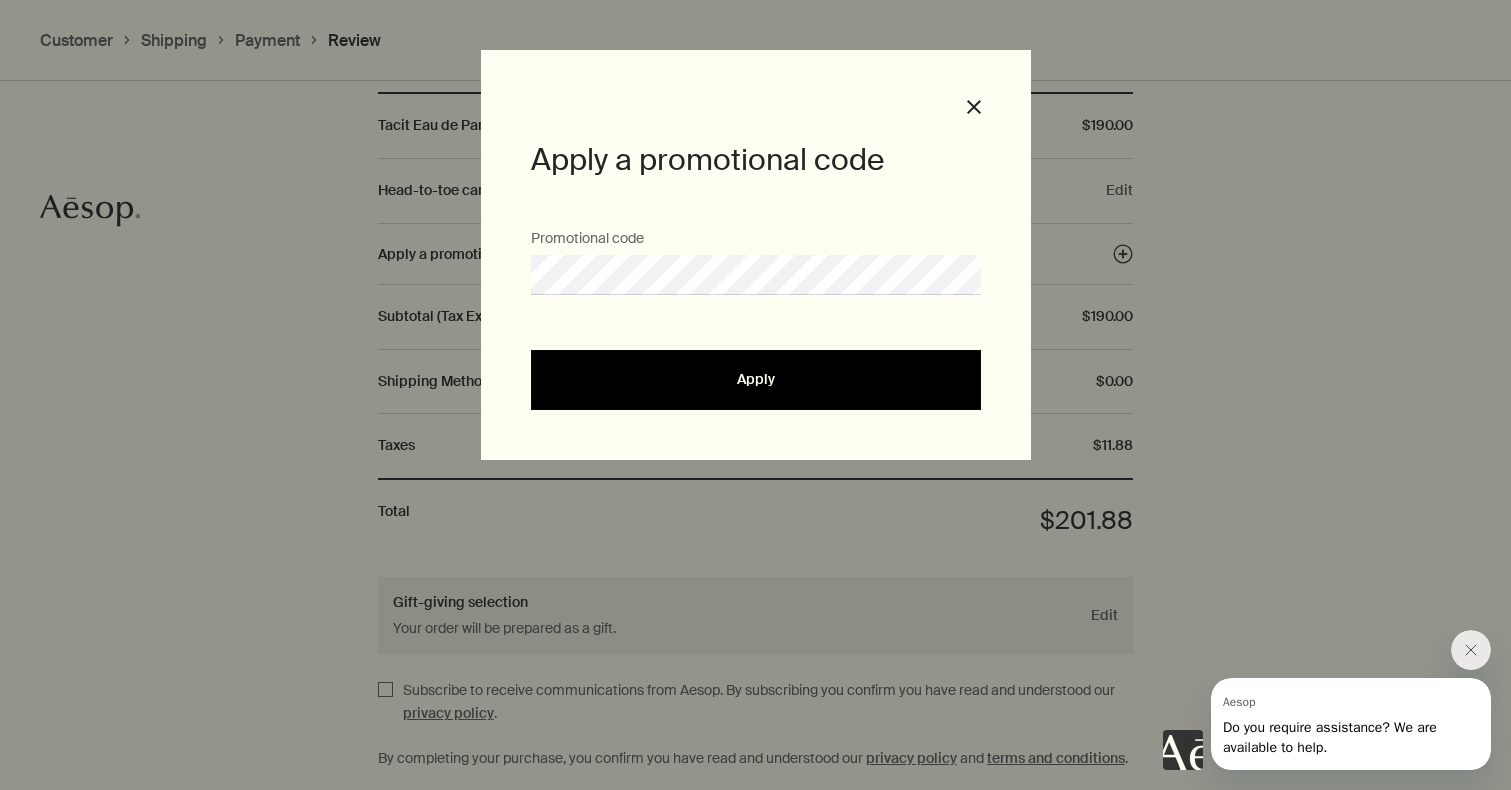 click on "Apply" at bounding box center (756, 380) 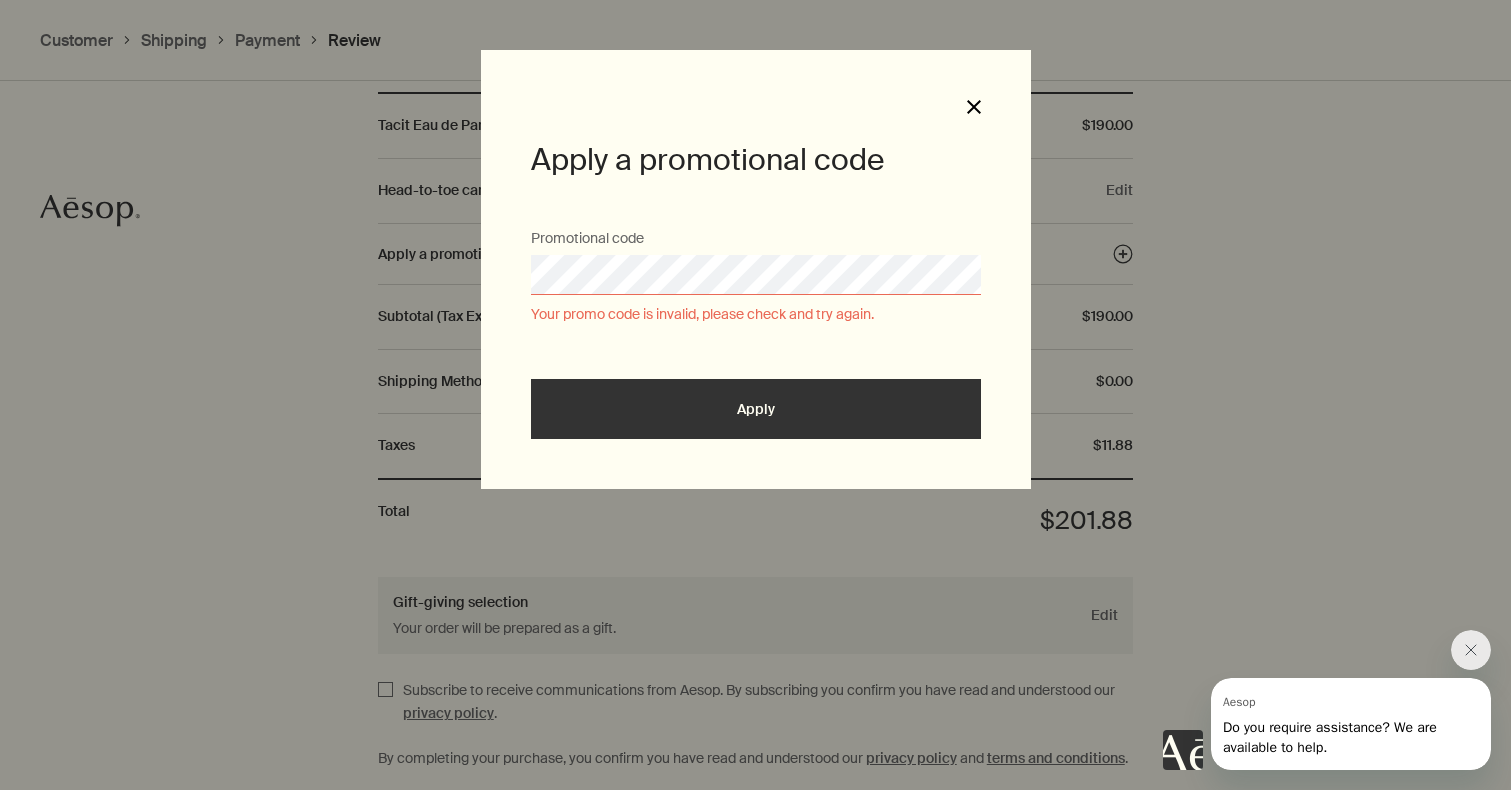 click on "Close" 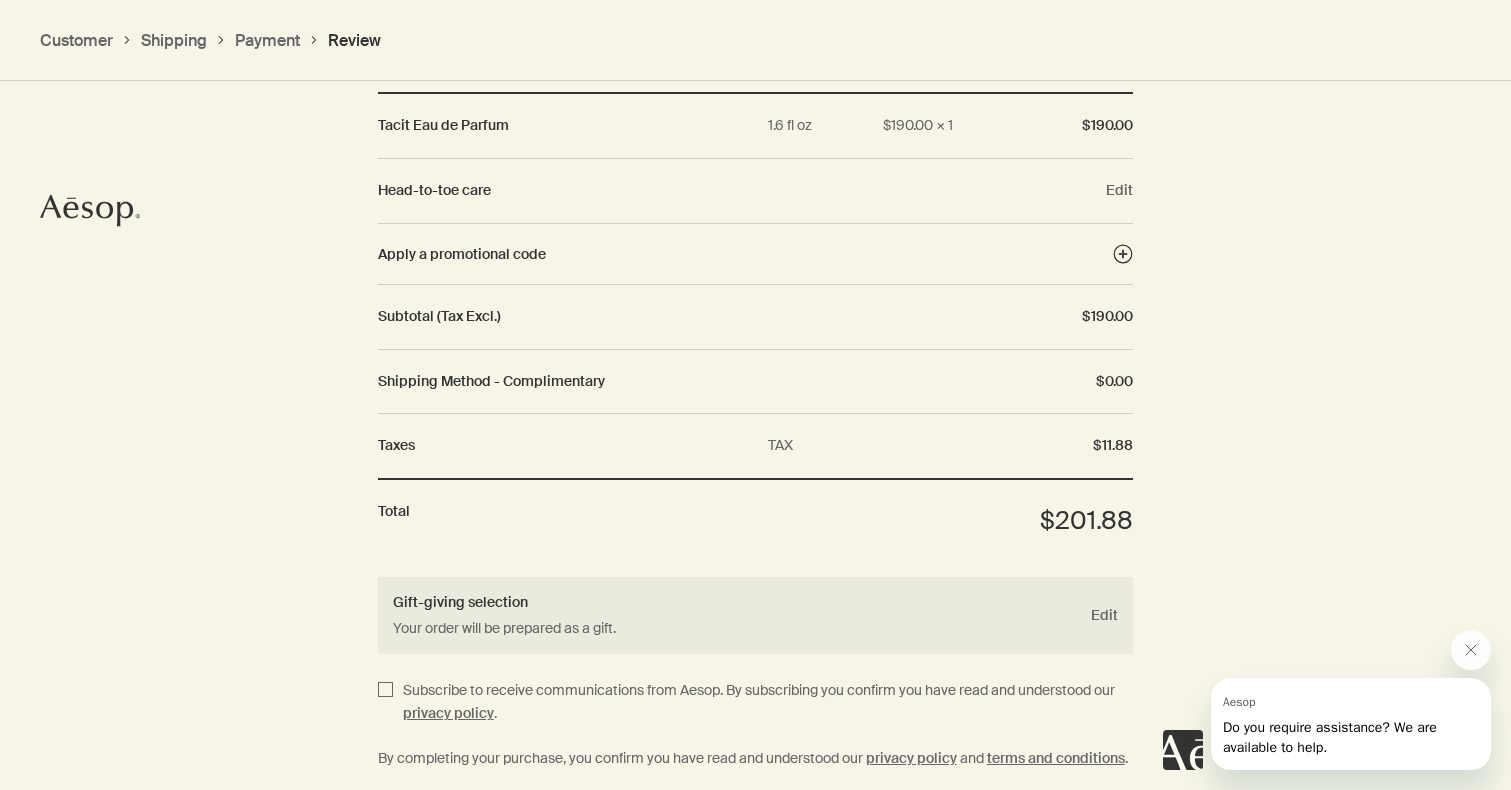 click on "Do you require assistance? We are available to help." at bounding box center [1330, 737] 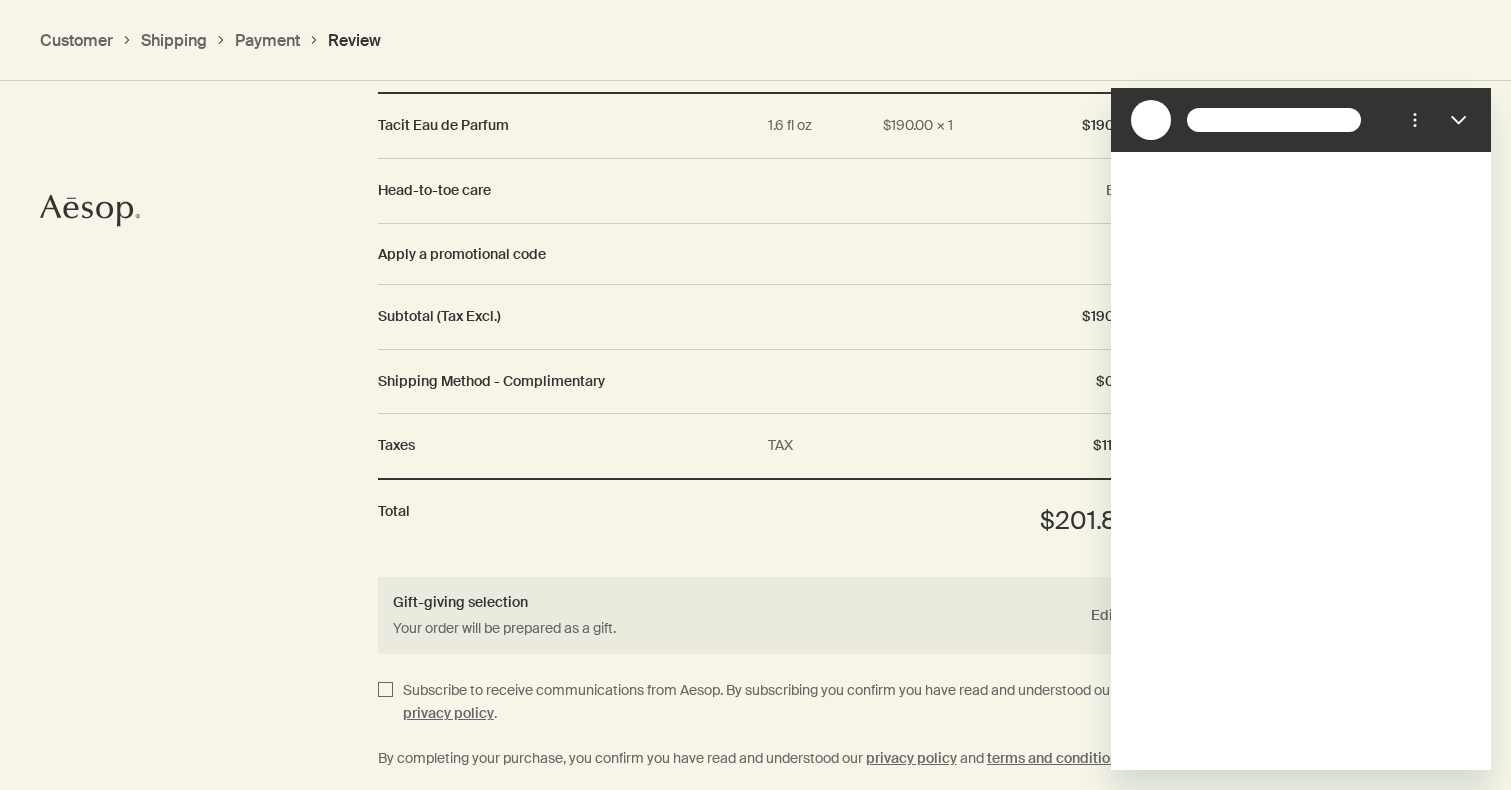 scroll, scrollTop: 0, scrollLeft: 0, axis: both 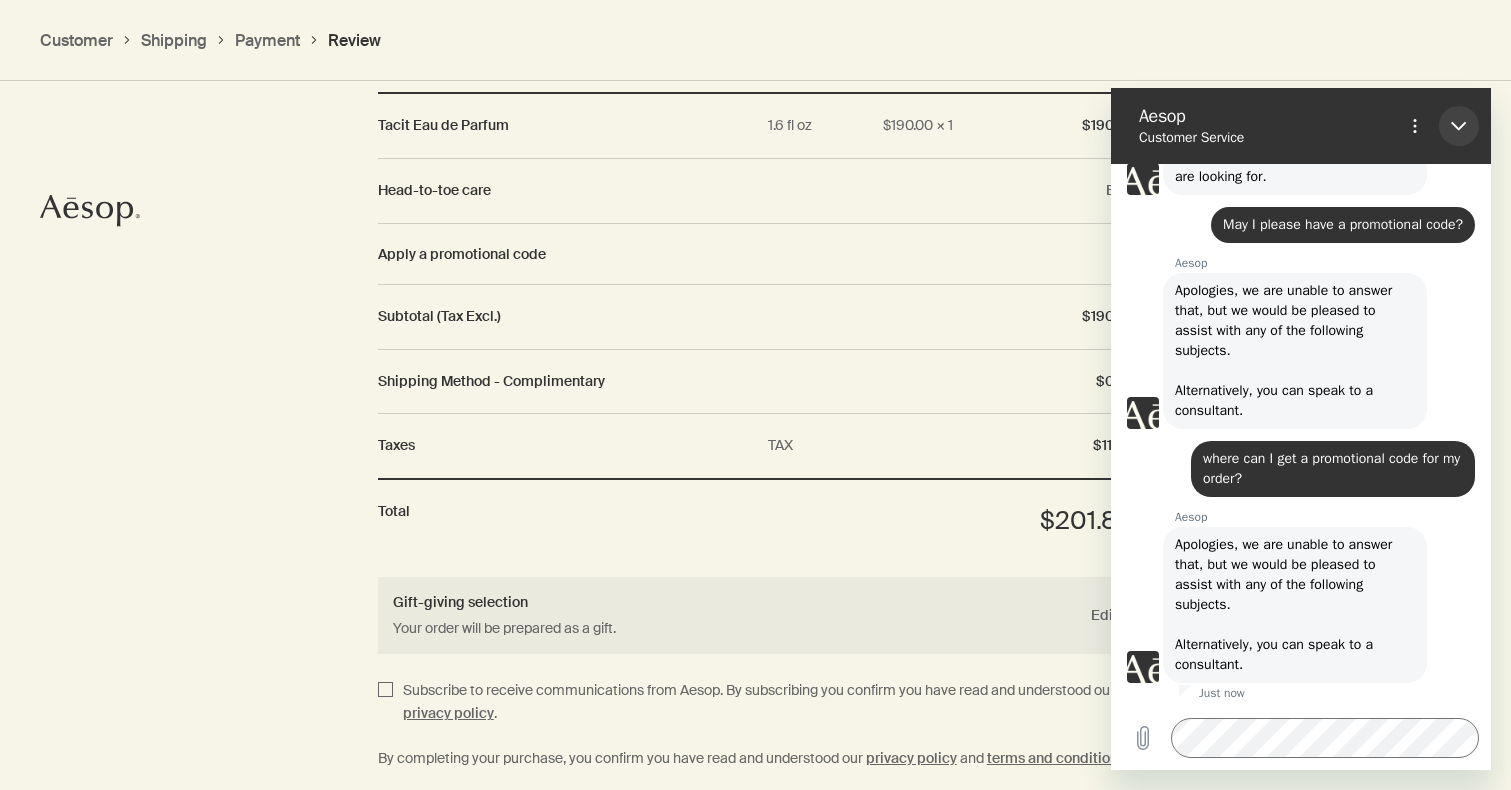 click 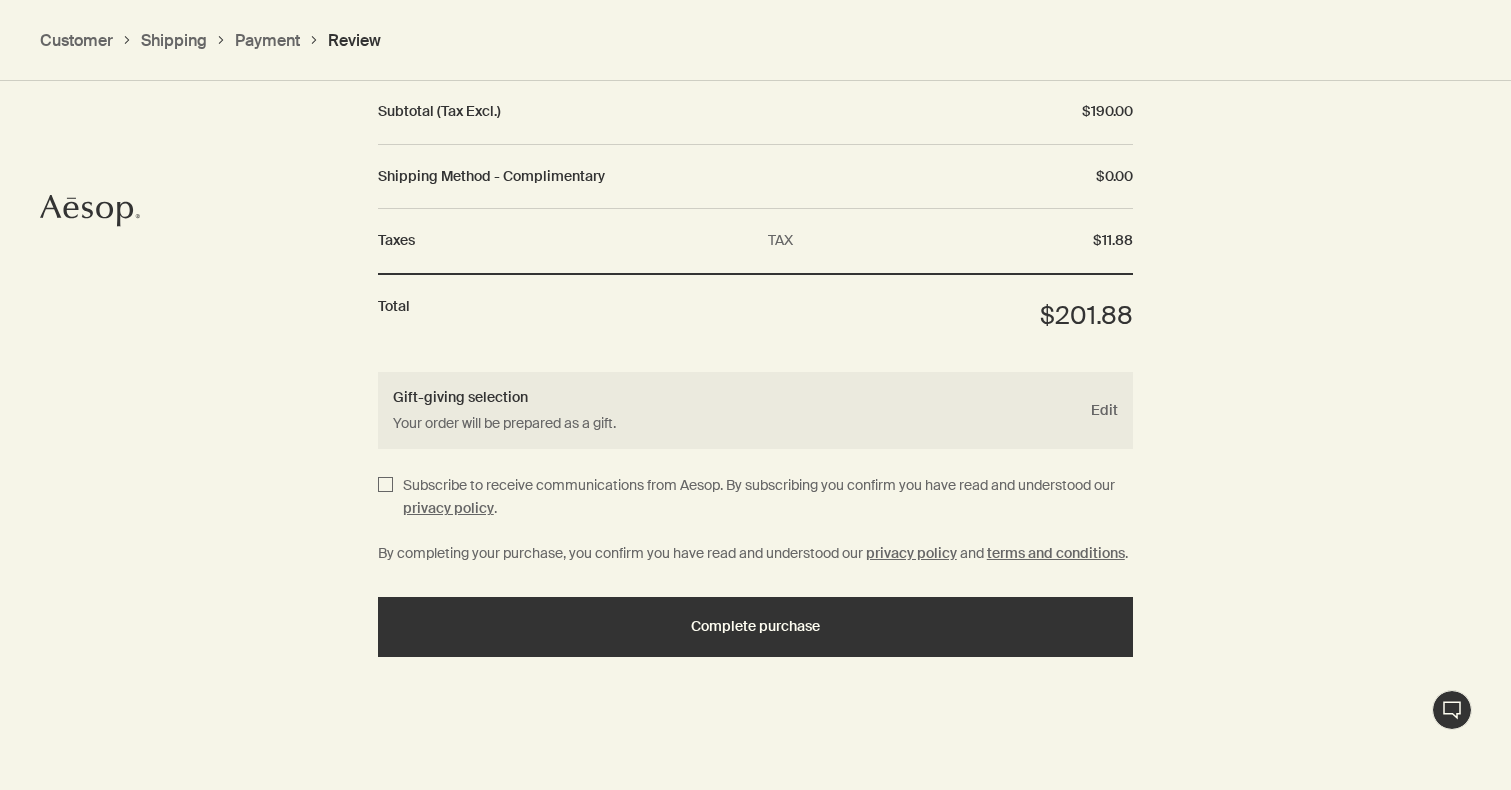 scroll, scrollTop: 2401, scrollLeft: 0, axis: vertical 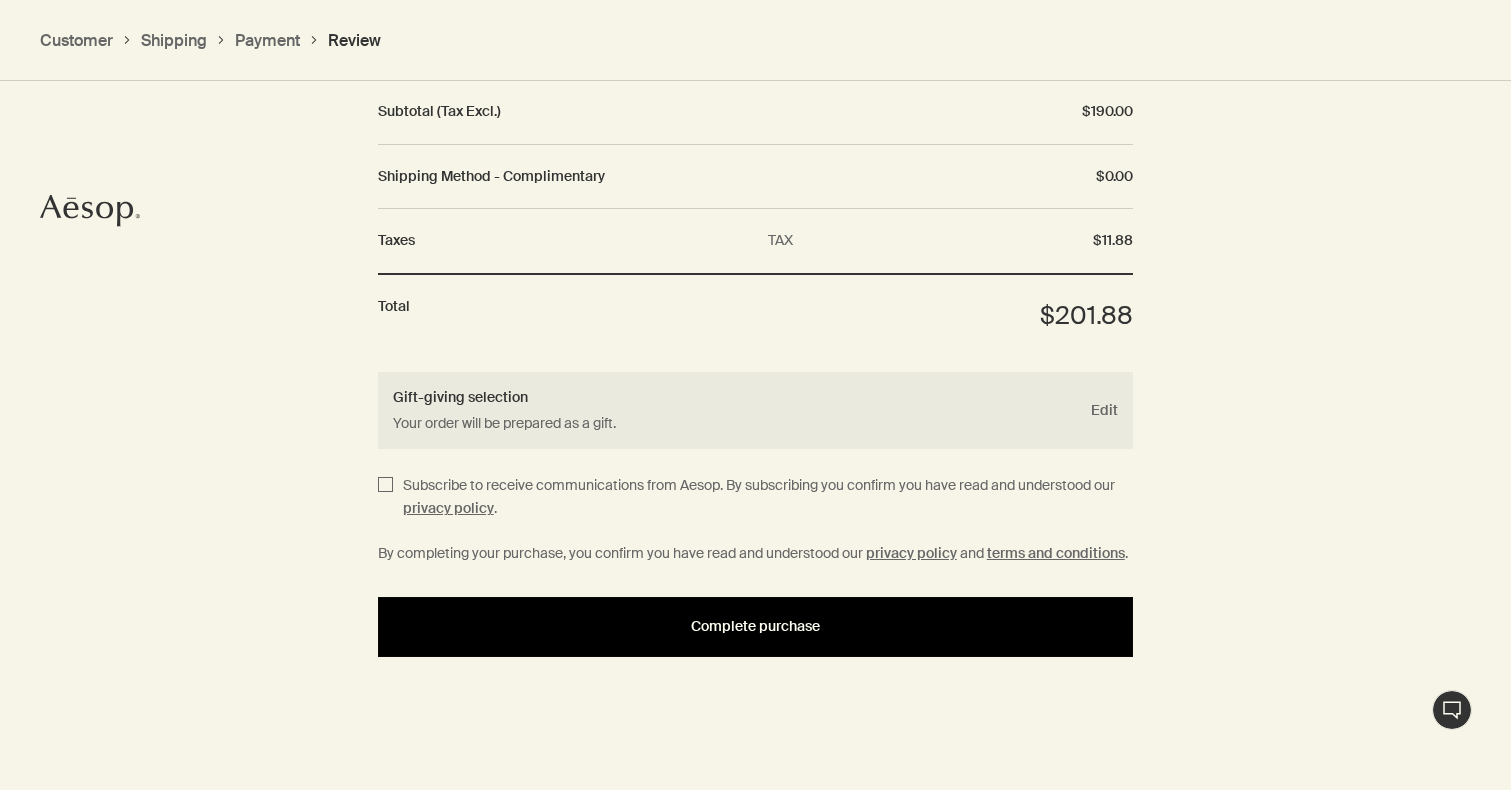 click on "Complete purchase" at bounding box center [755, 626] 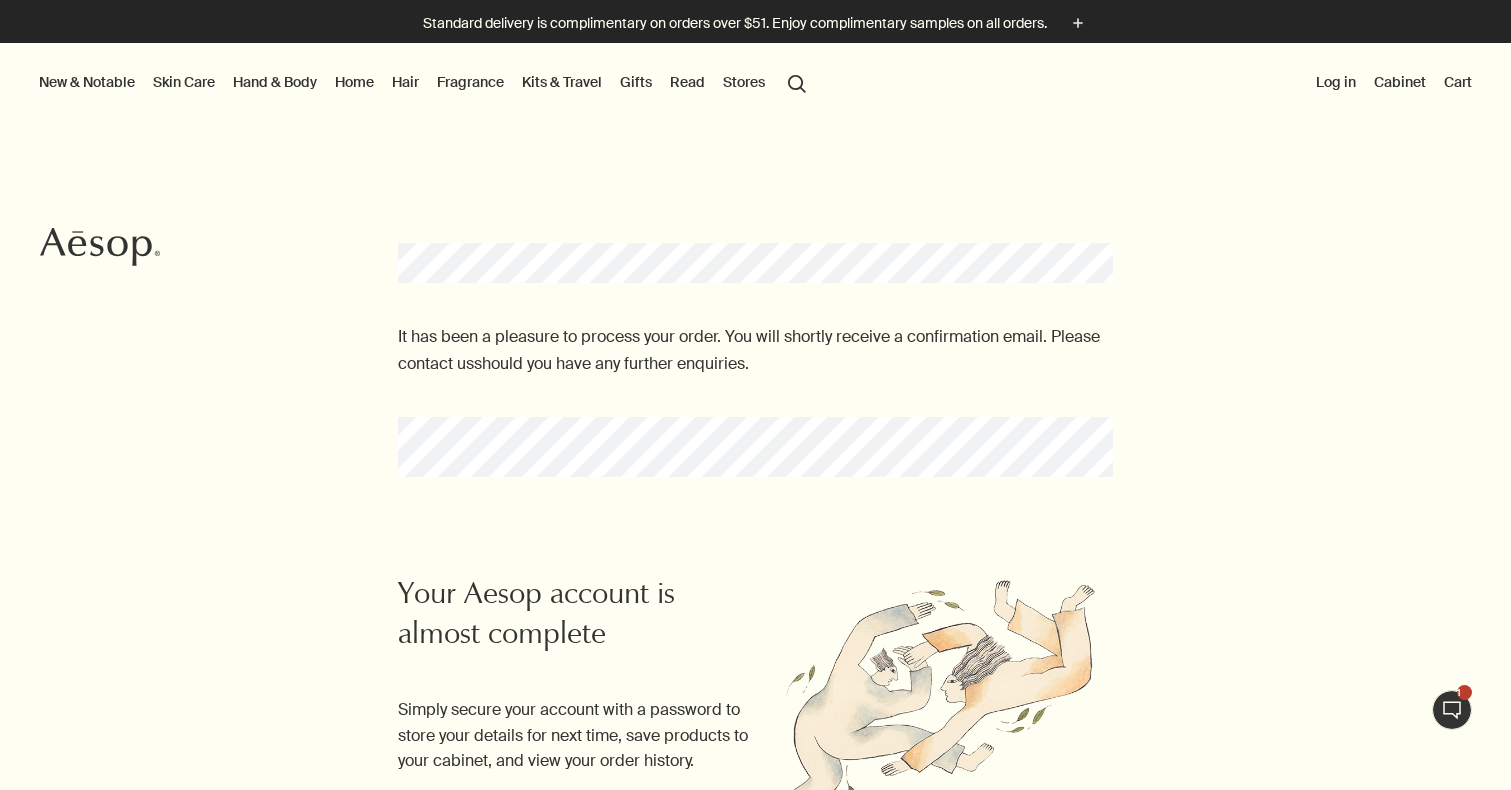 scroll, scrollTop: 0, scrollLeft: 0, axis: both 